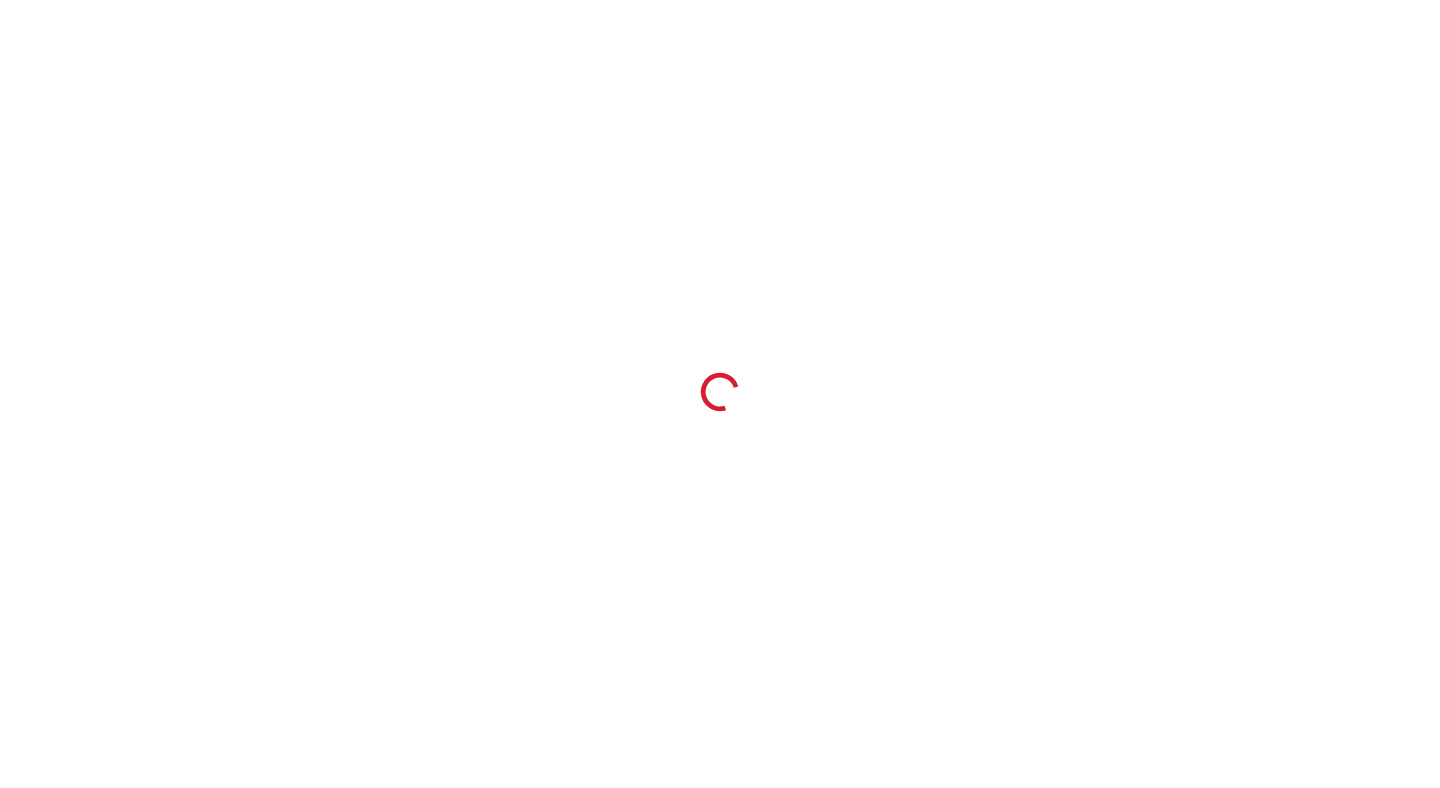 scroll, scrollTop: 0, scrollLeft: 0, axis: both 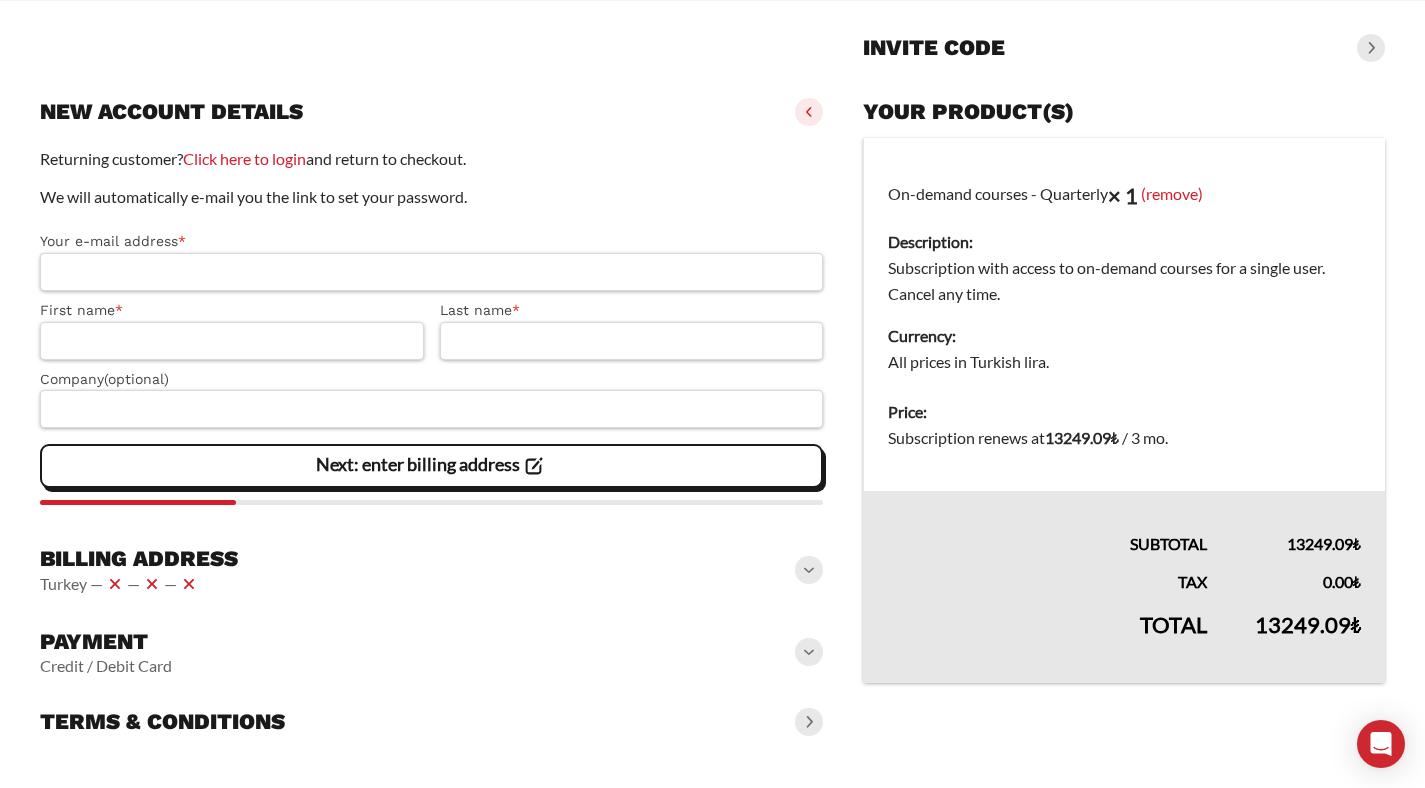 click on "Your e-mail address  *" at bounding box center (431, 272) 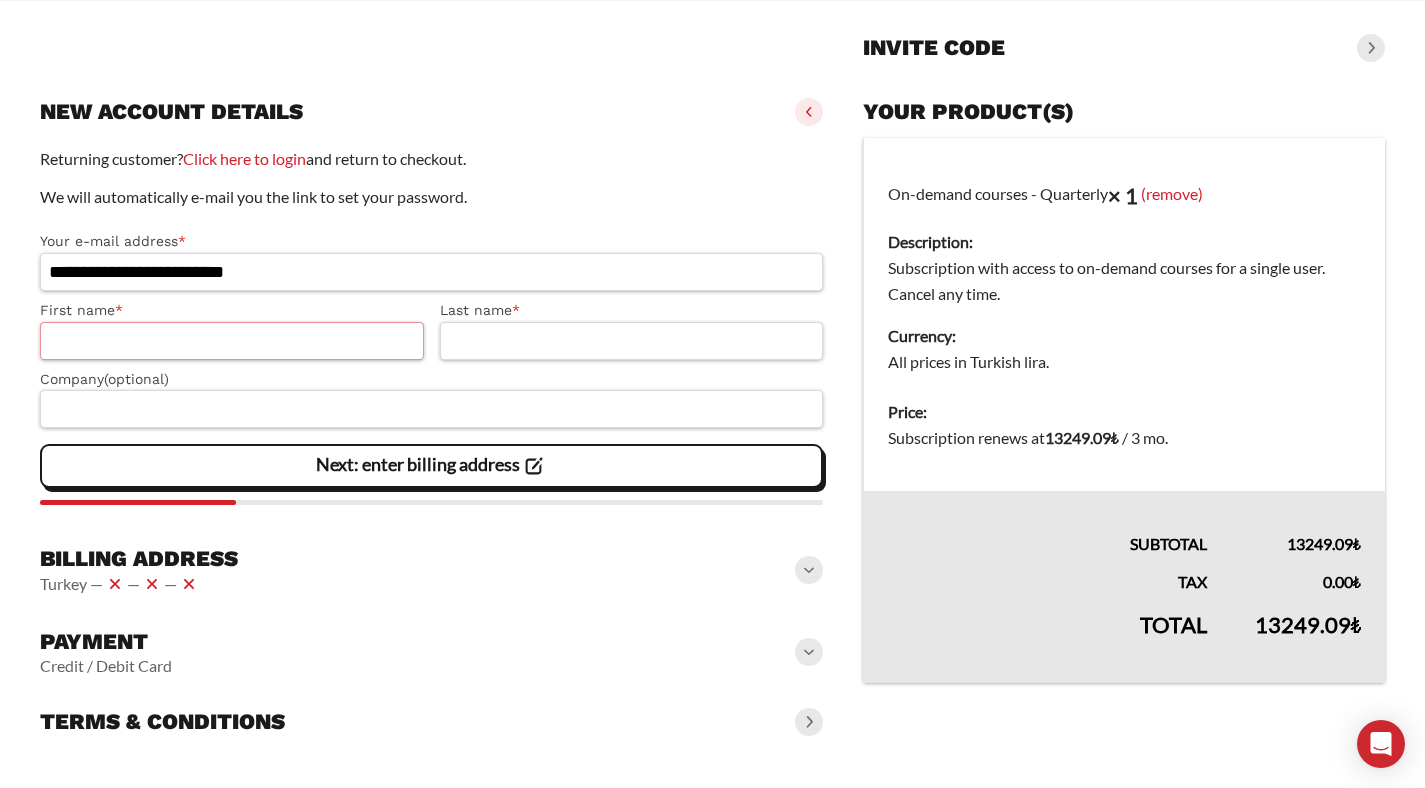 type on "**********" 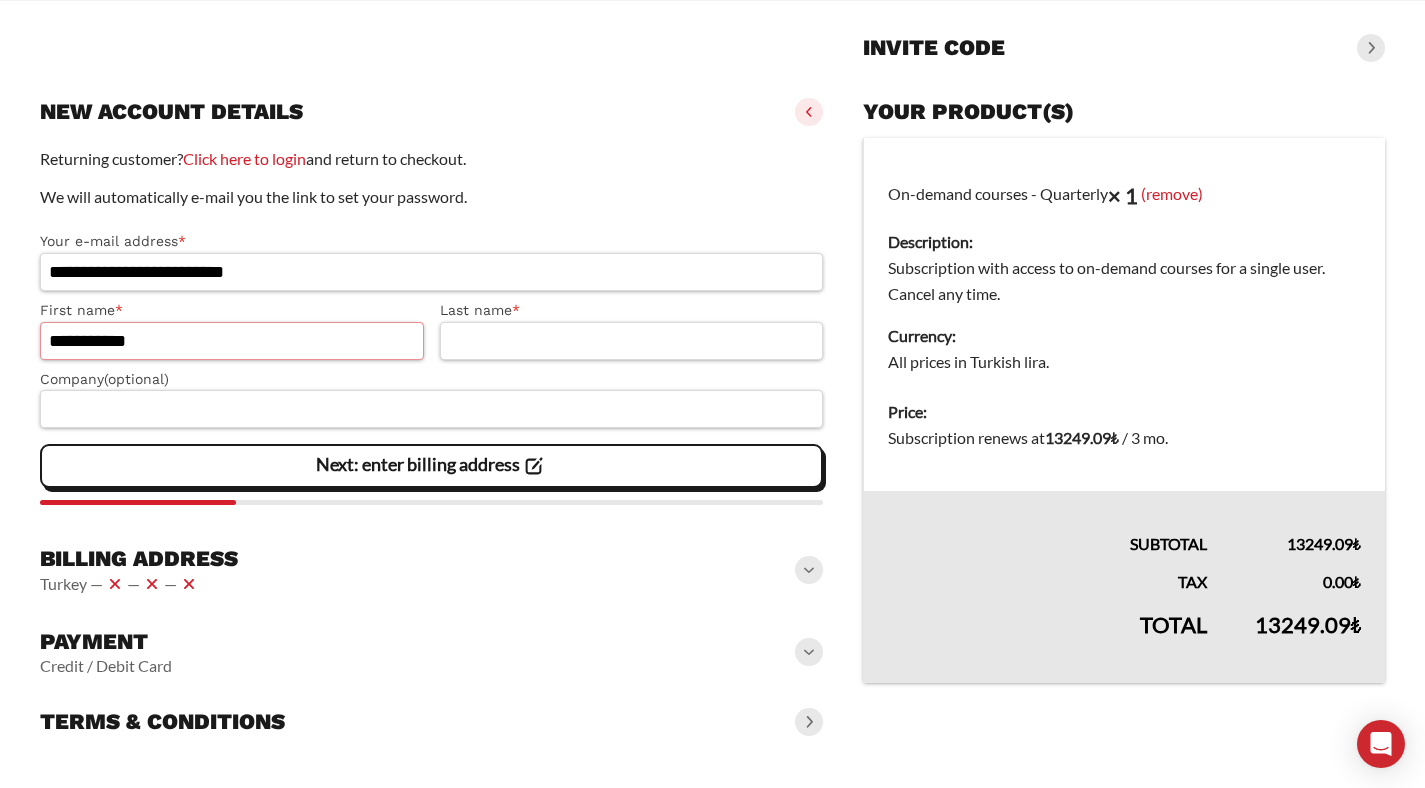 type on "*****" 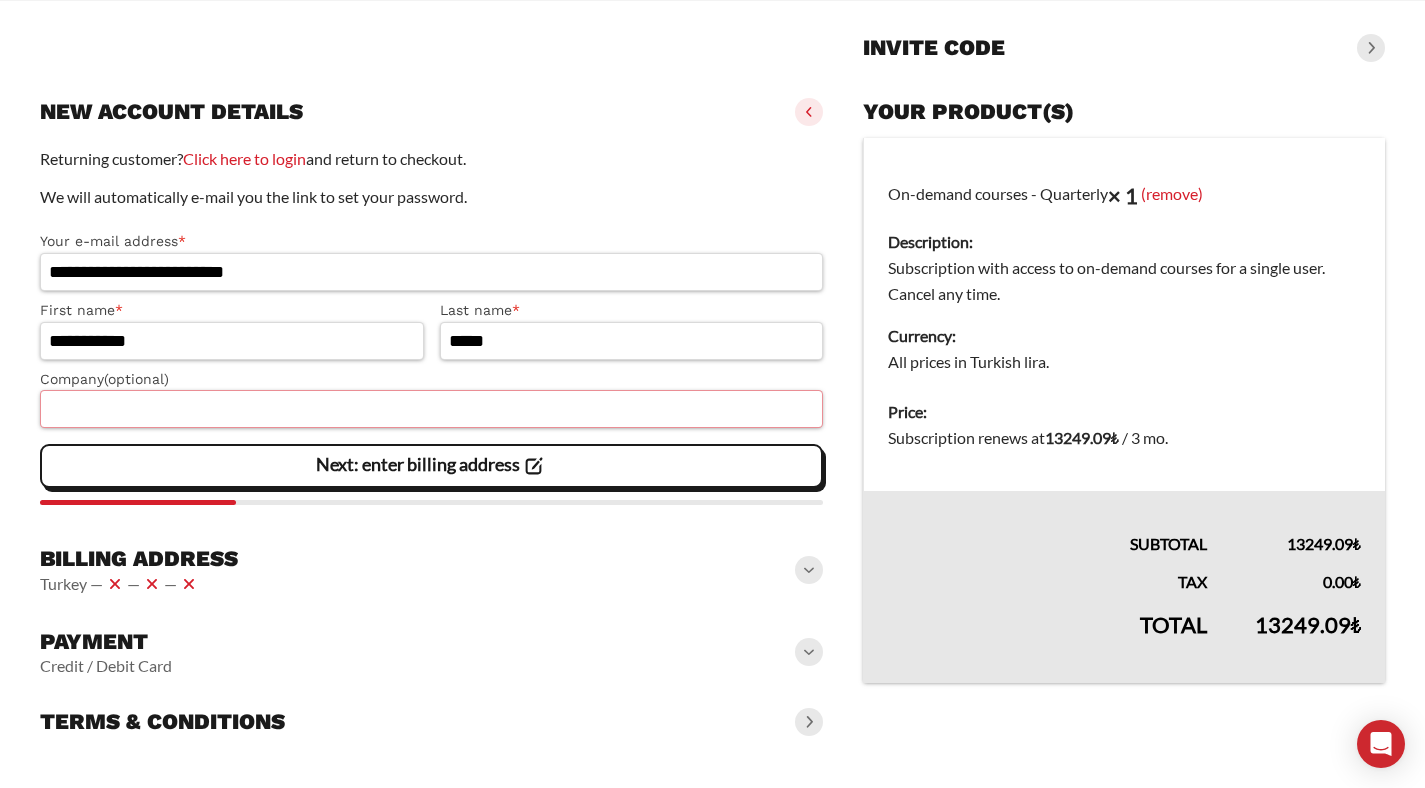 type on "**********" 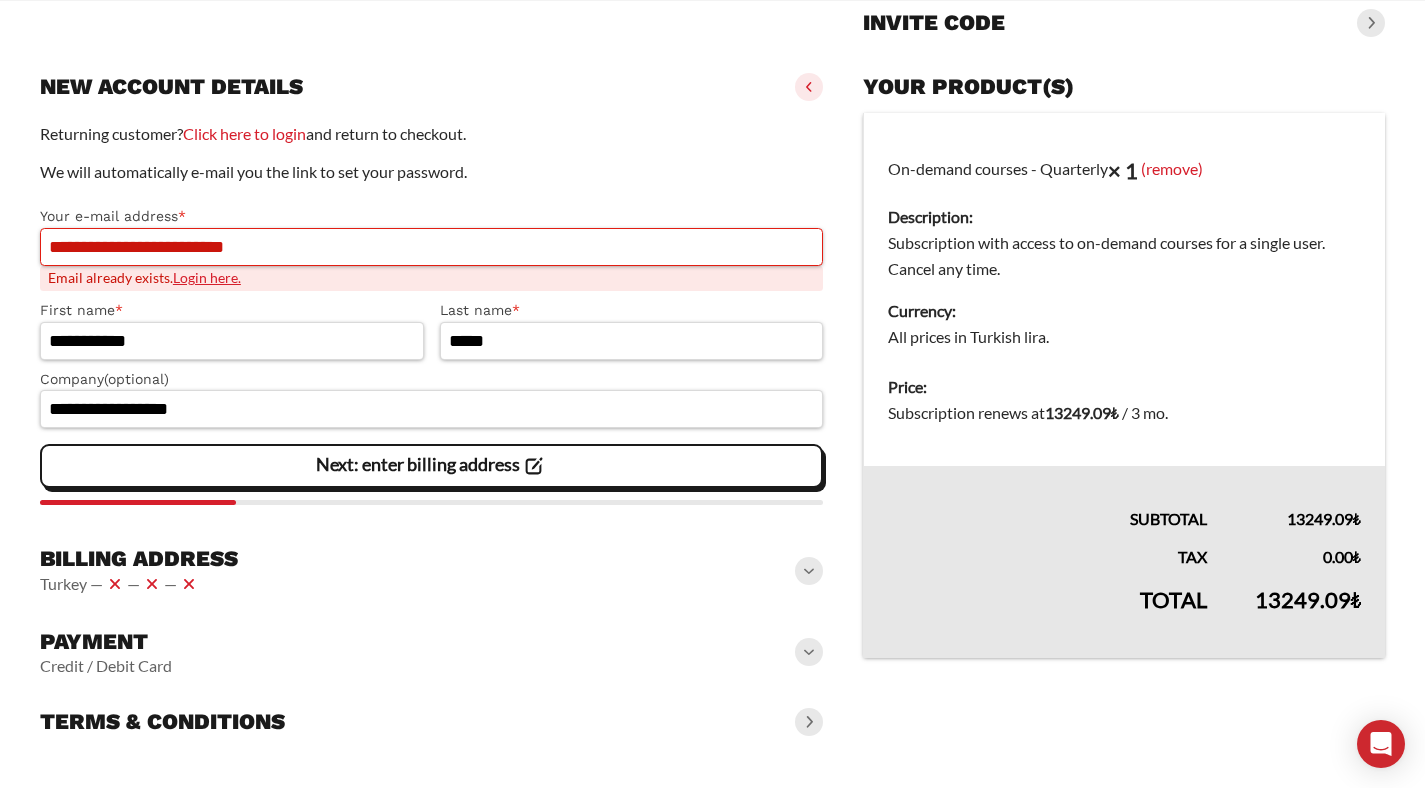 scroll, scrollTop: 267, scrollLeft: 0, axis: vertical 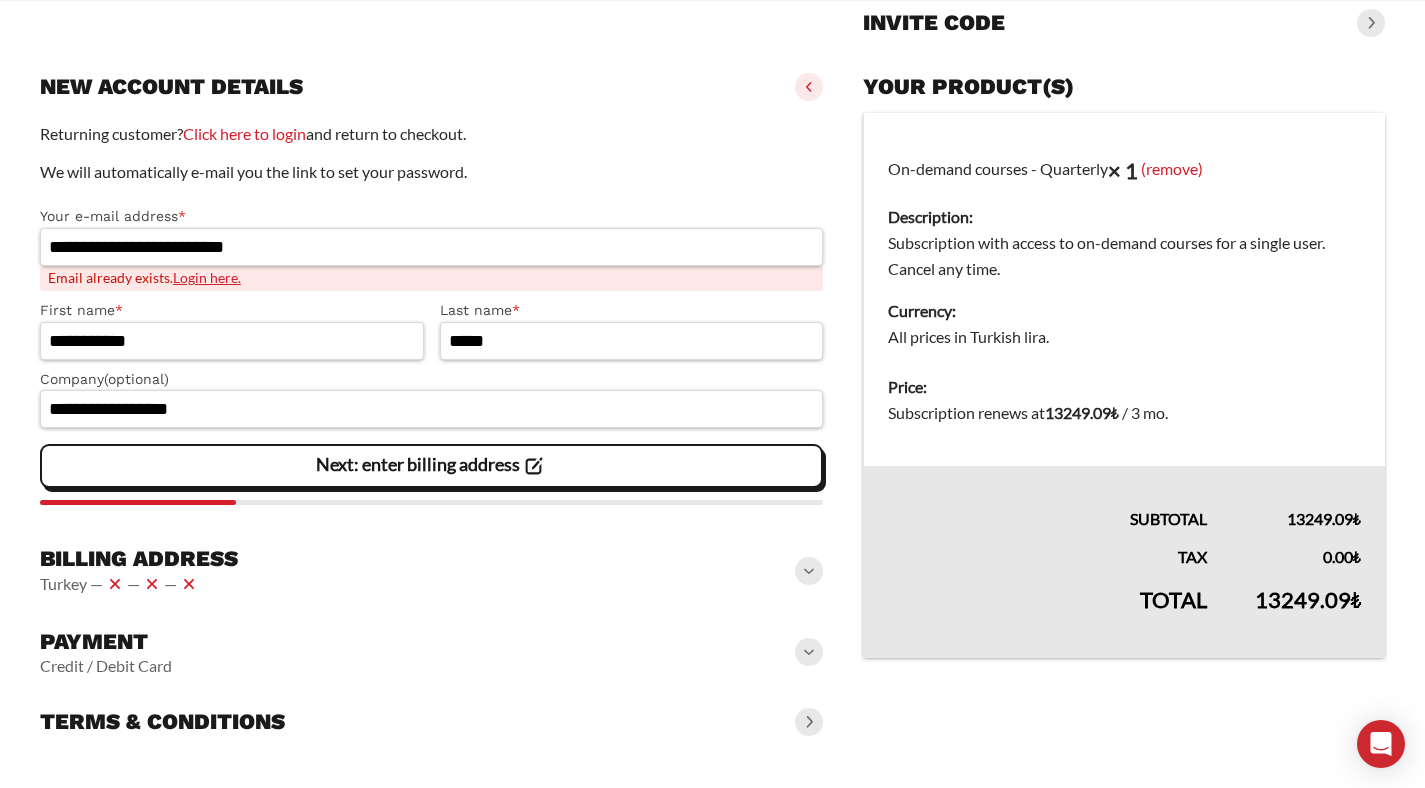 click on "Login here." at bounding box center [207, 277] 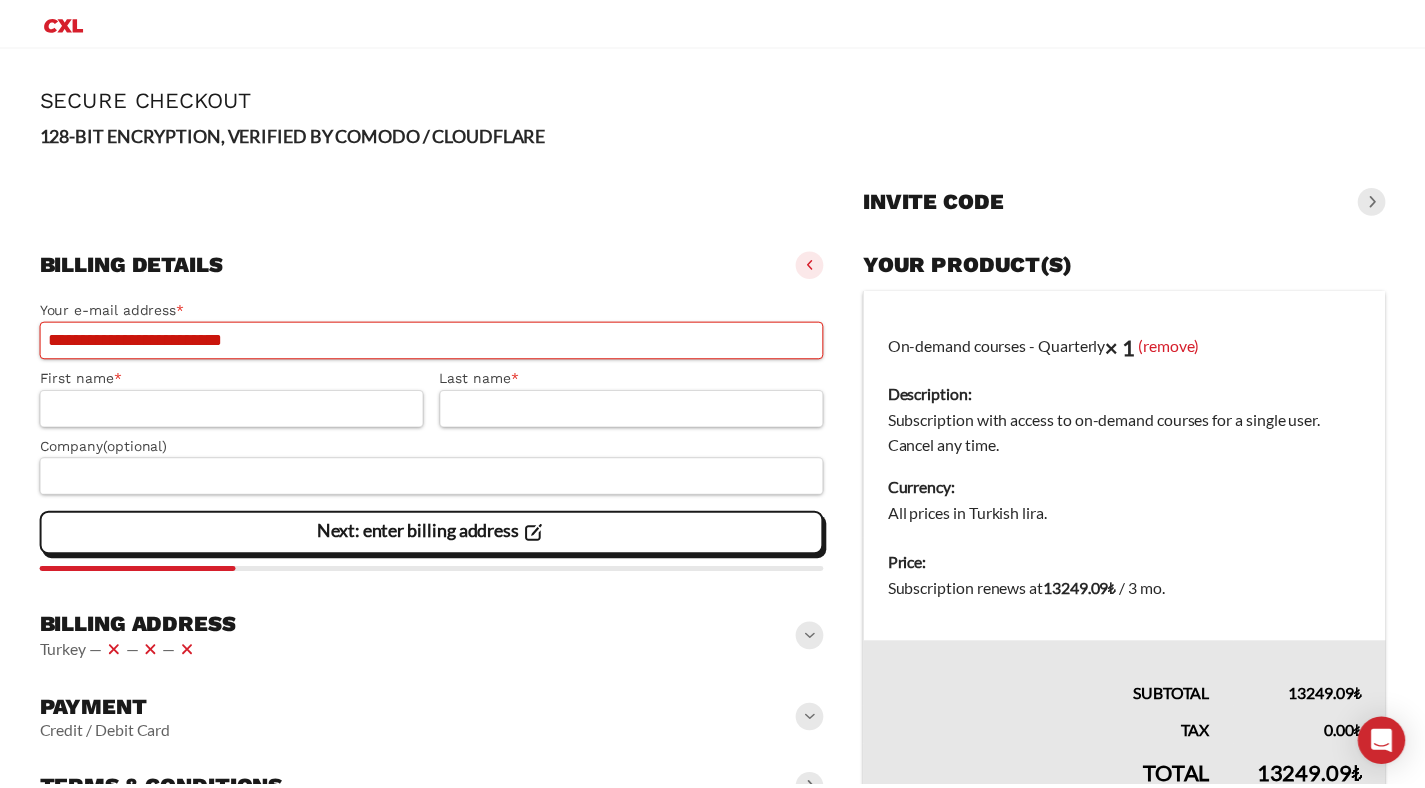 scroll, scrollTop: 0, scrollLeft: 0, axis: both 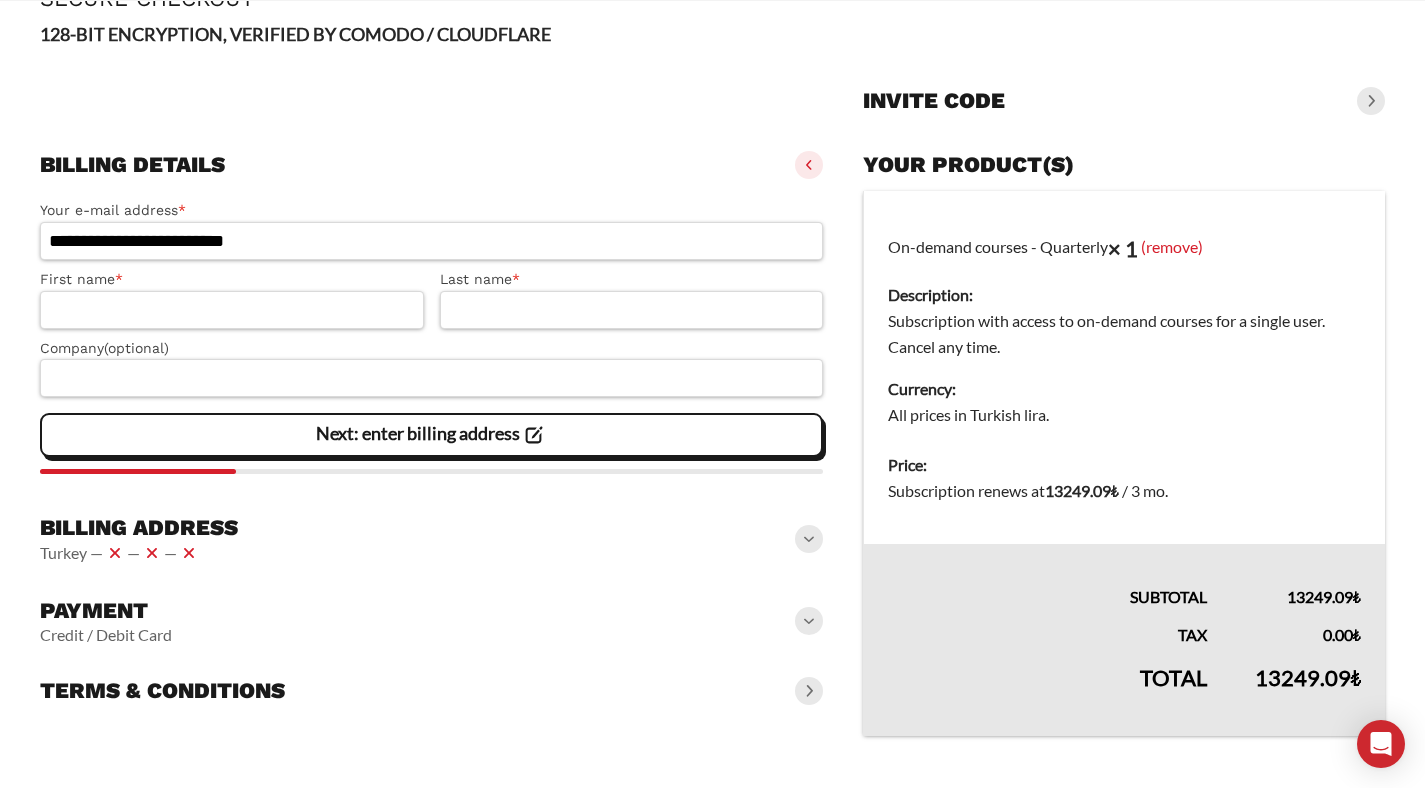 click at bounding box center (809, 621) 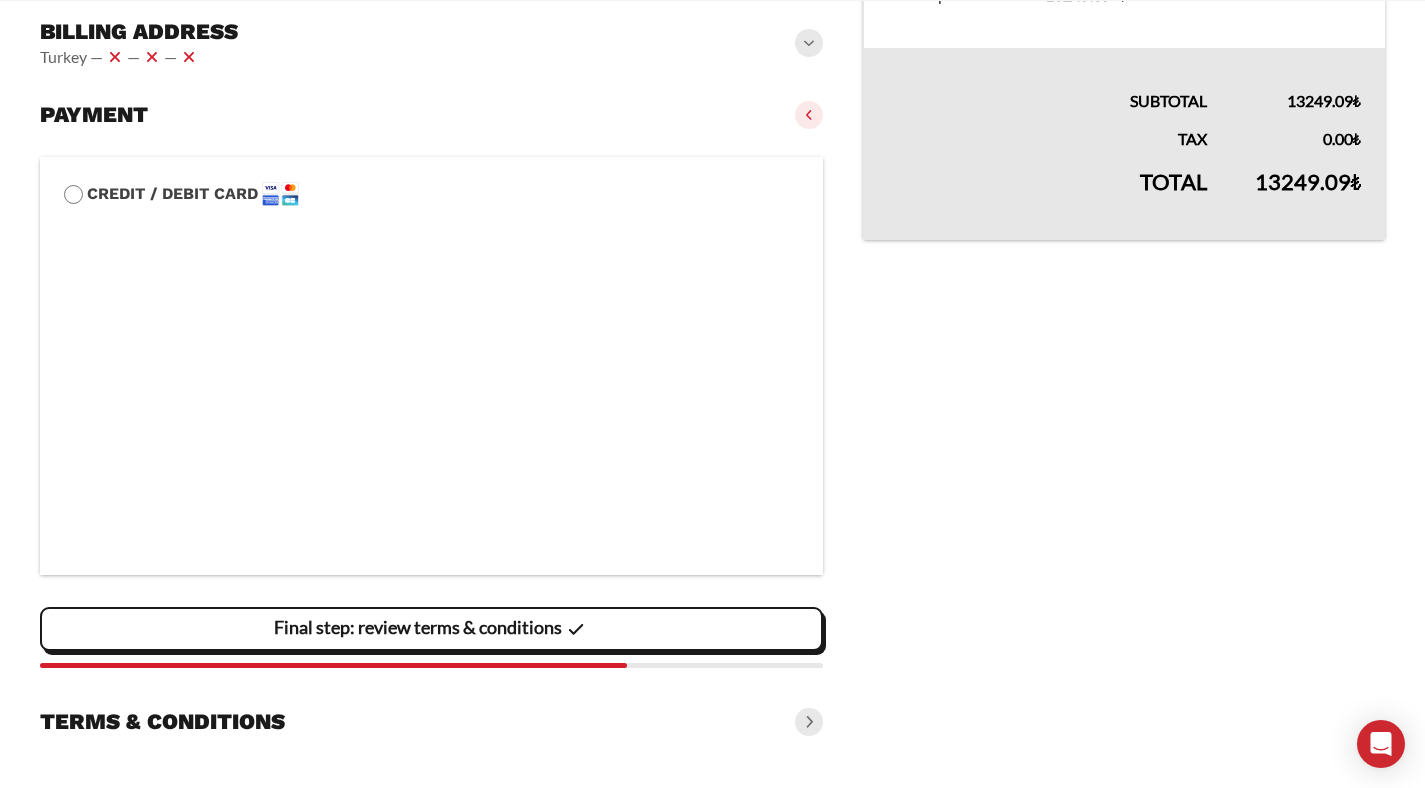 scroll, scrollTop: 0, scrollLeft: 0, axis: both 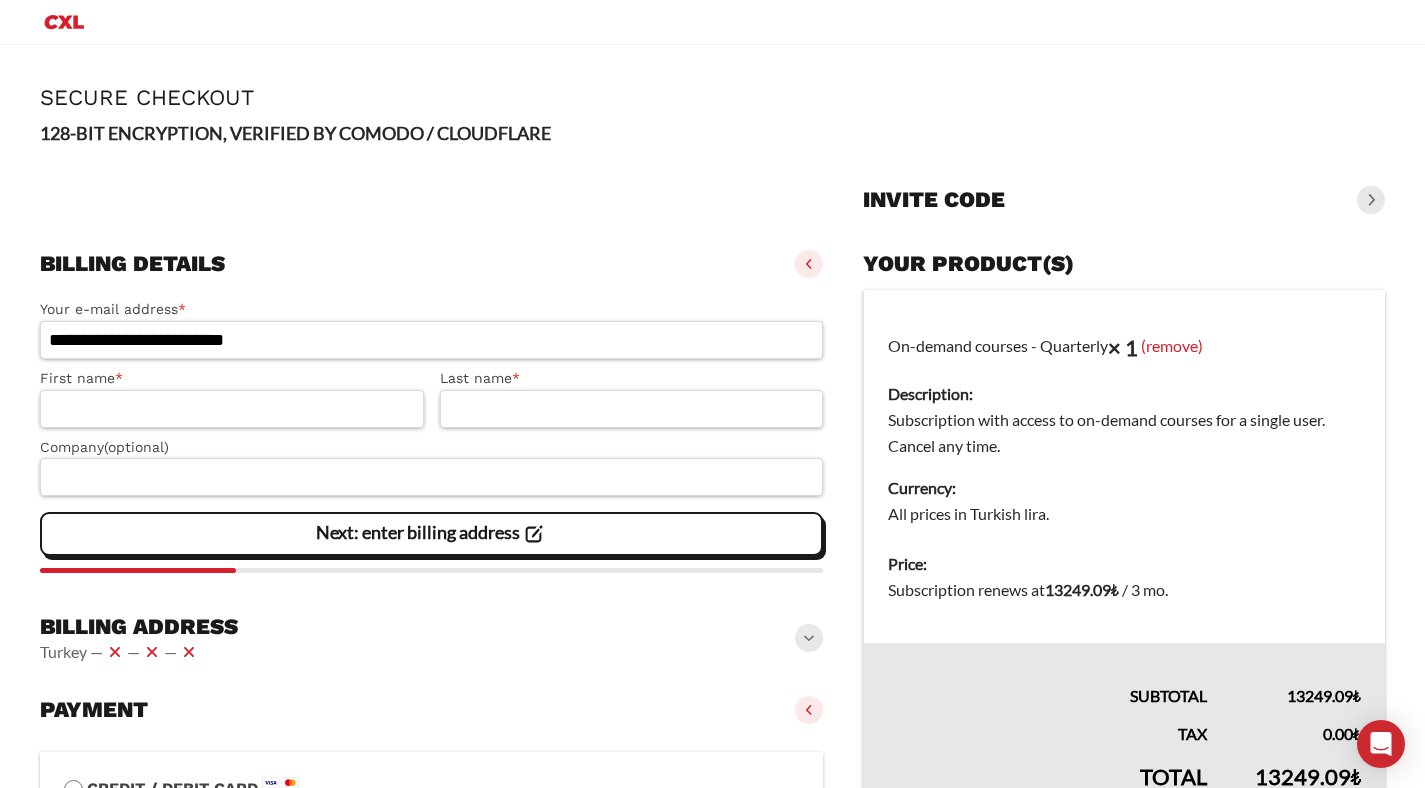 click at bounding box center (64, 22) 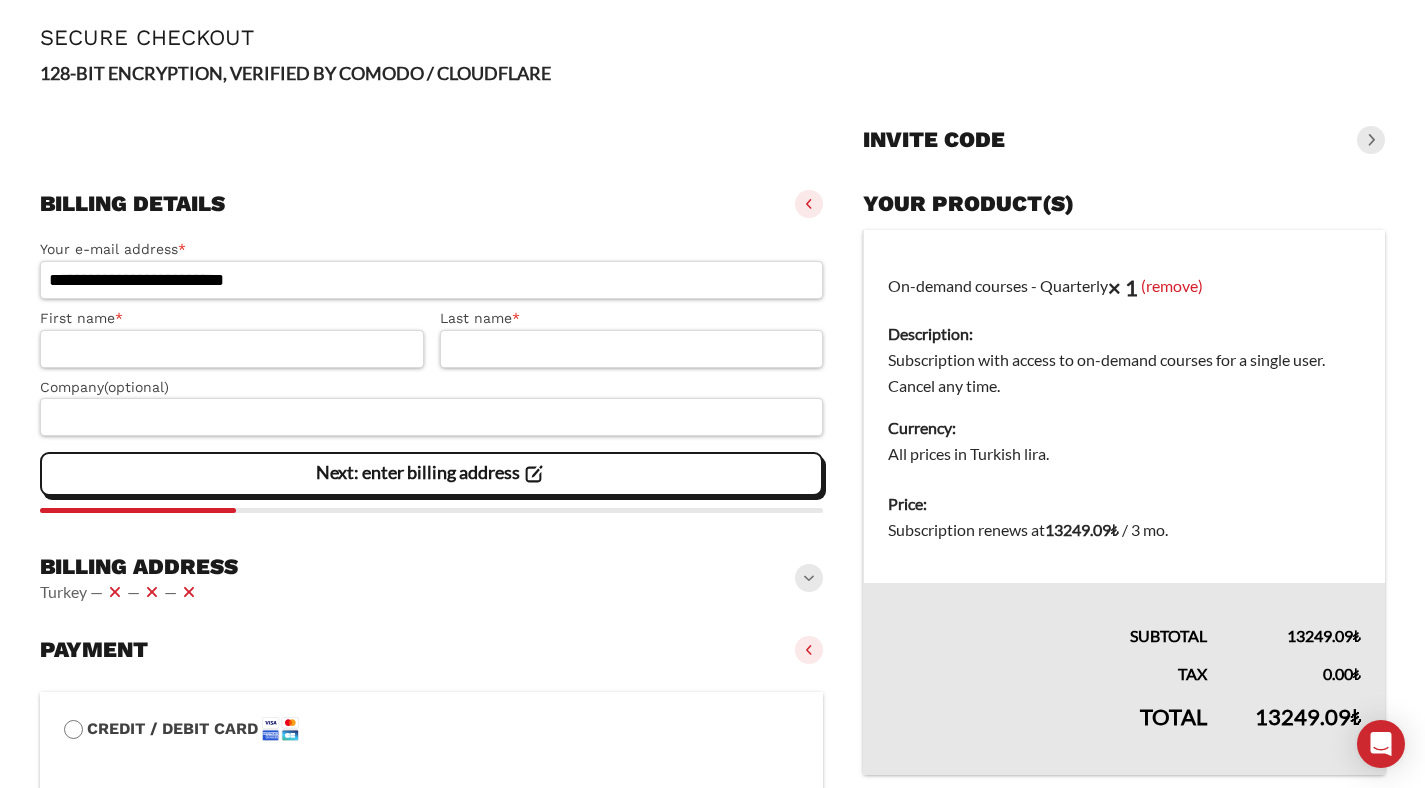 scroll, scrollTop: 0, scrollLeft: 0, axis: both 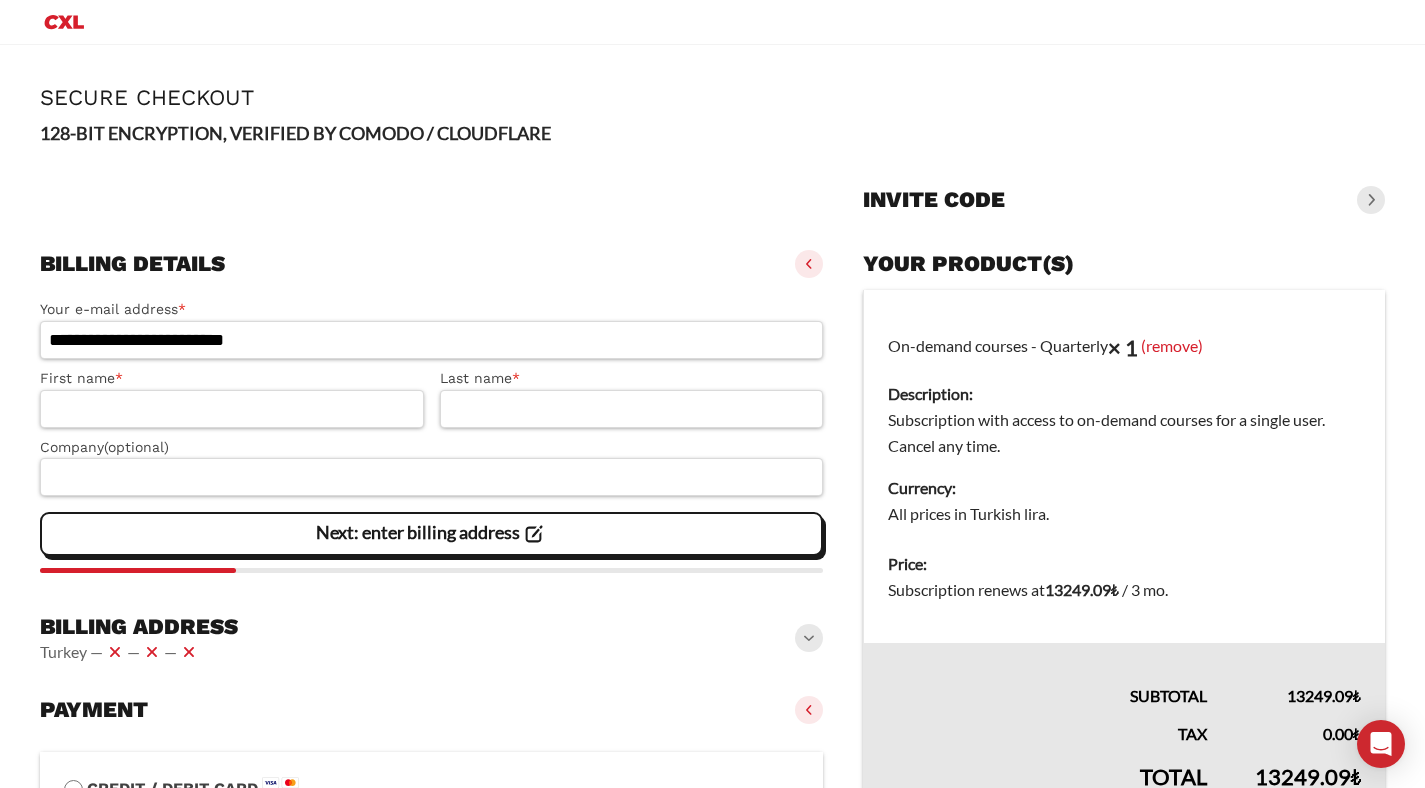 click 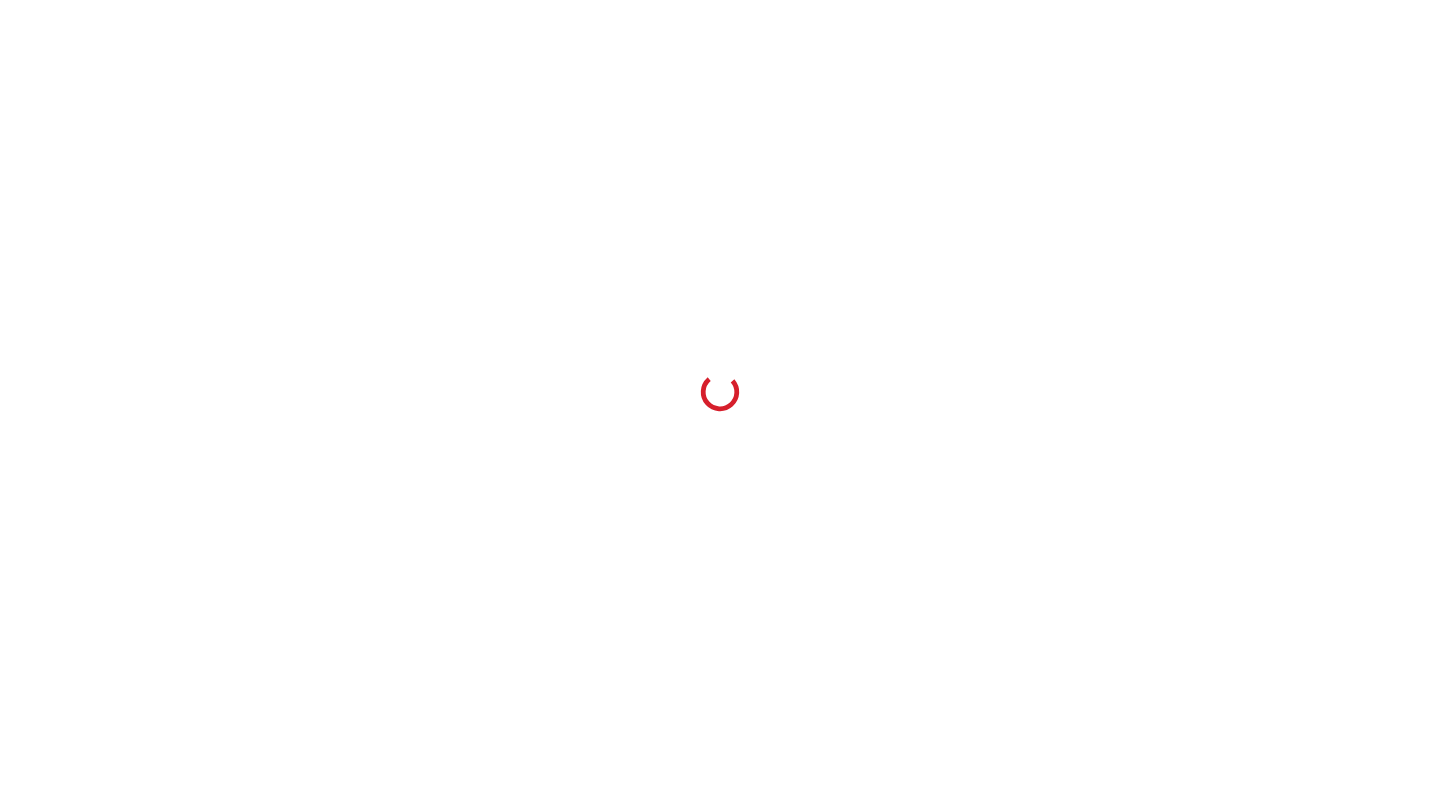 scroll, scrollTop: 0, scrollLeft: 0, axis: both 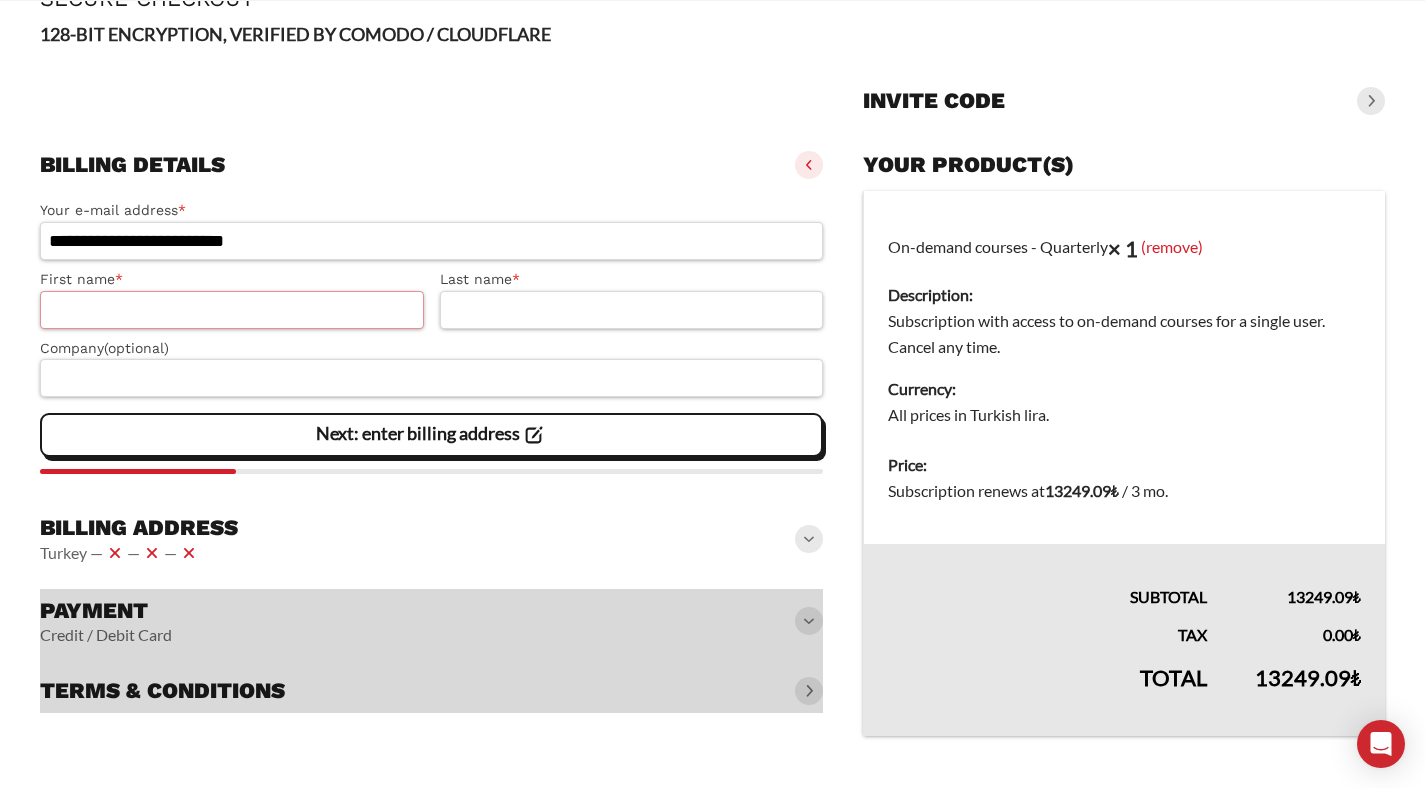 click on "First name  *" at bounding box center [232, 310] 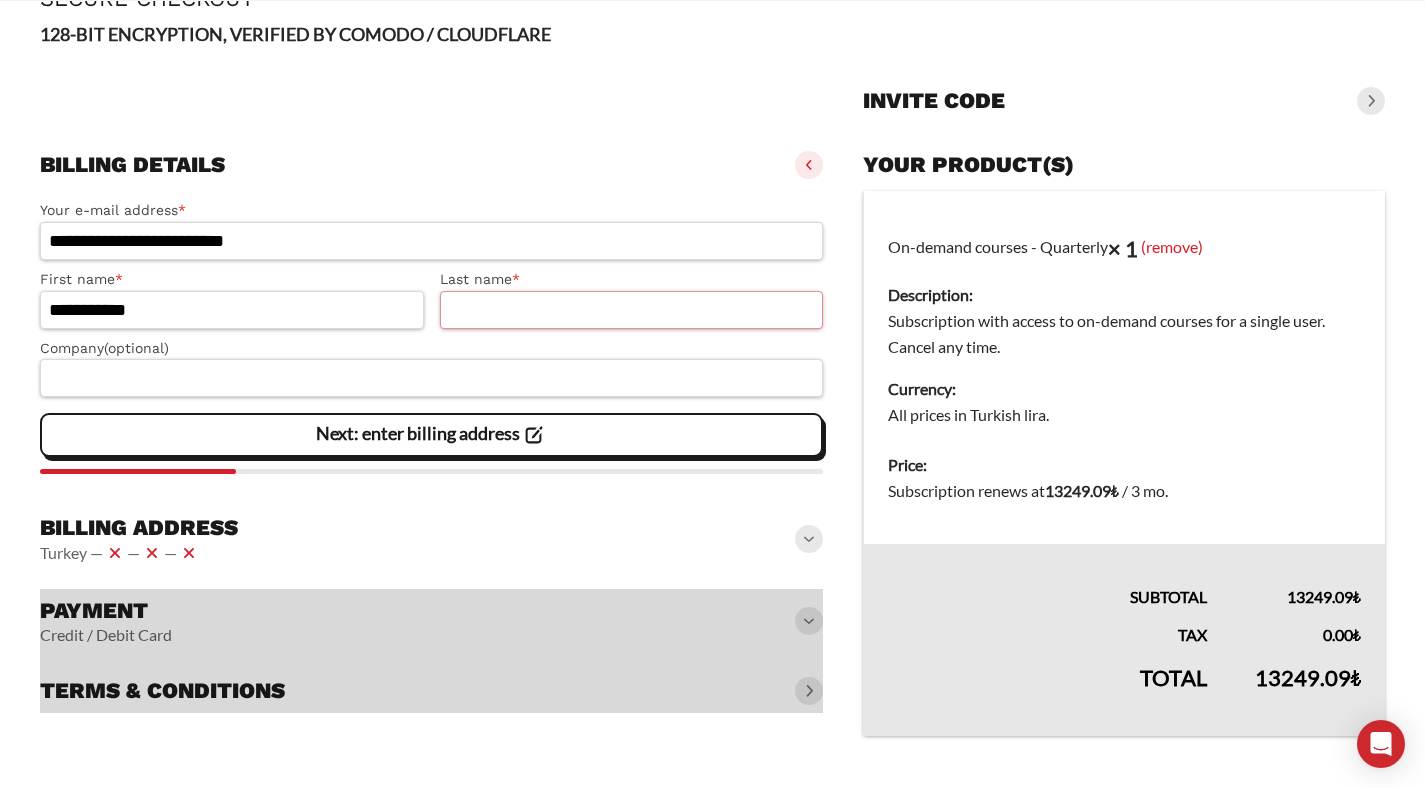 type on "*****" 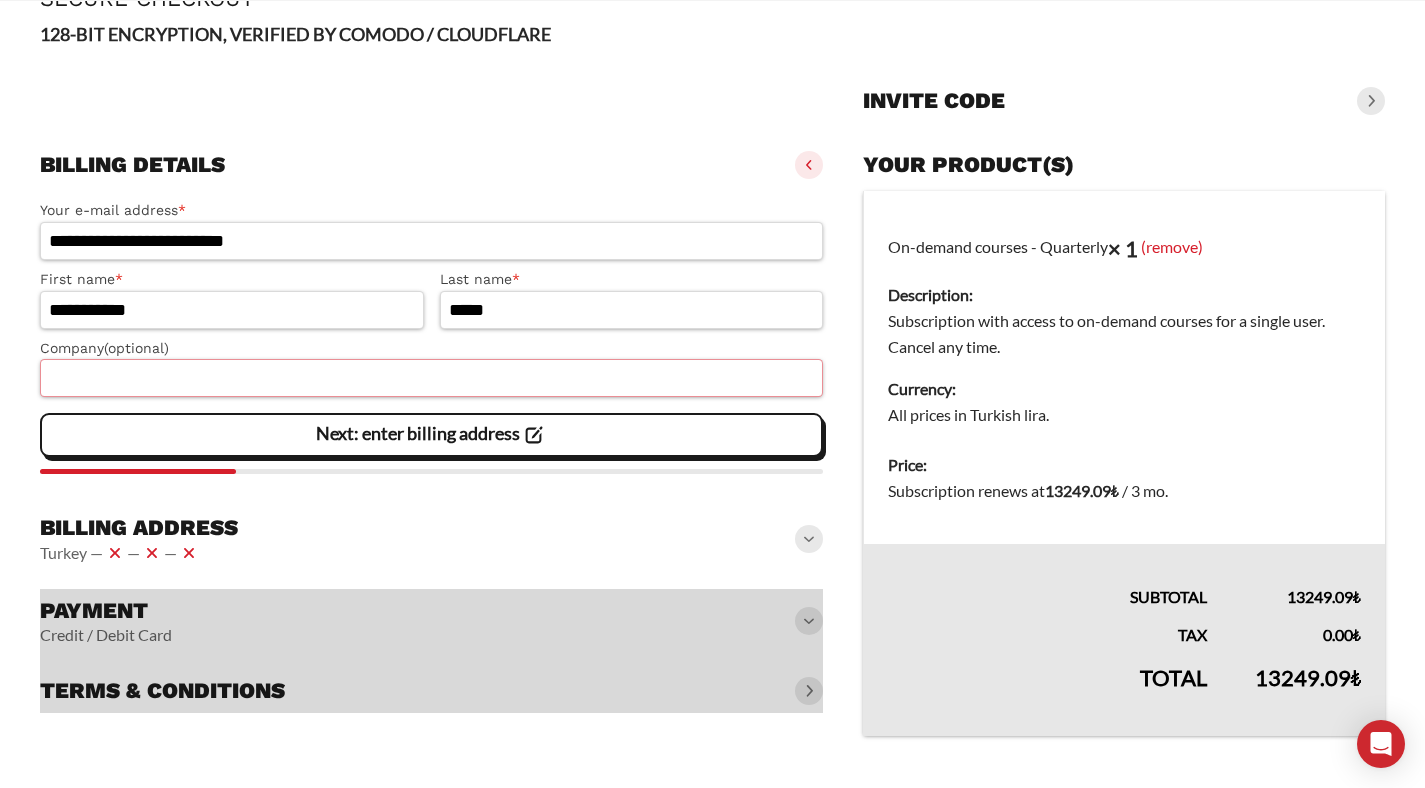 type on "**********" 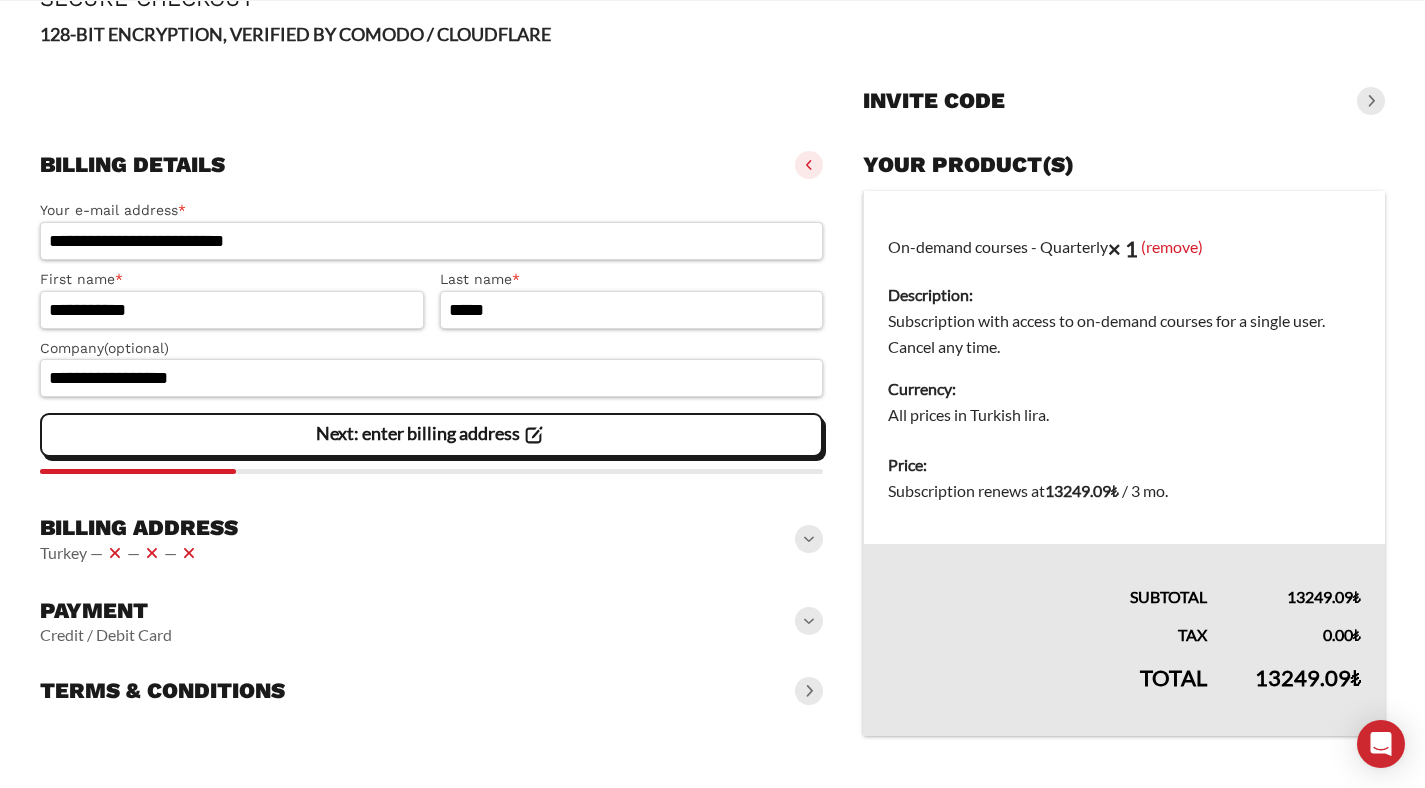click on "Next: enter billing address" 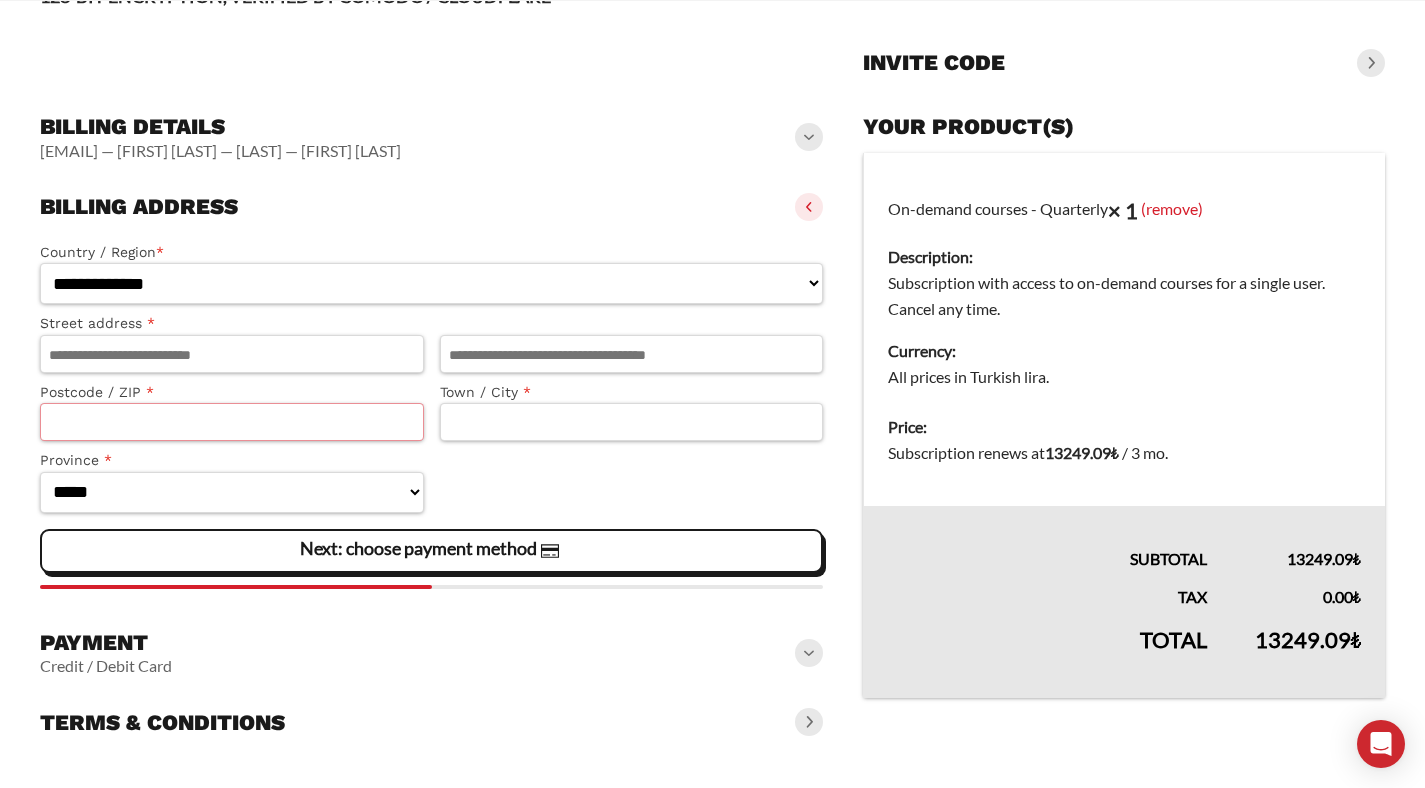 click on "Postcode / ZIP   *" at bounding box center (232, 422) 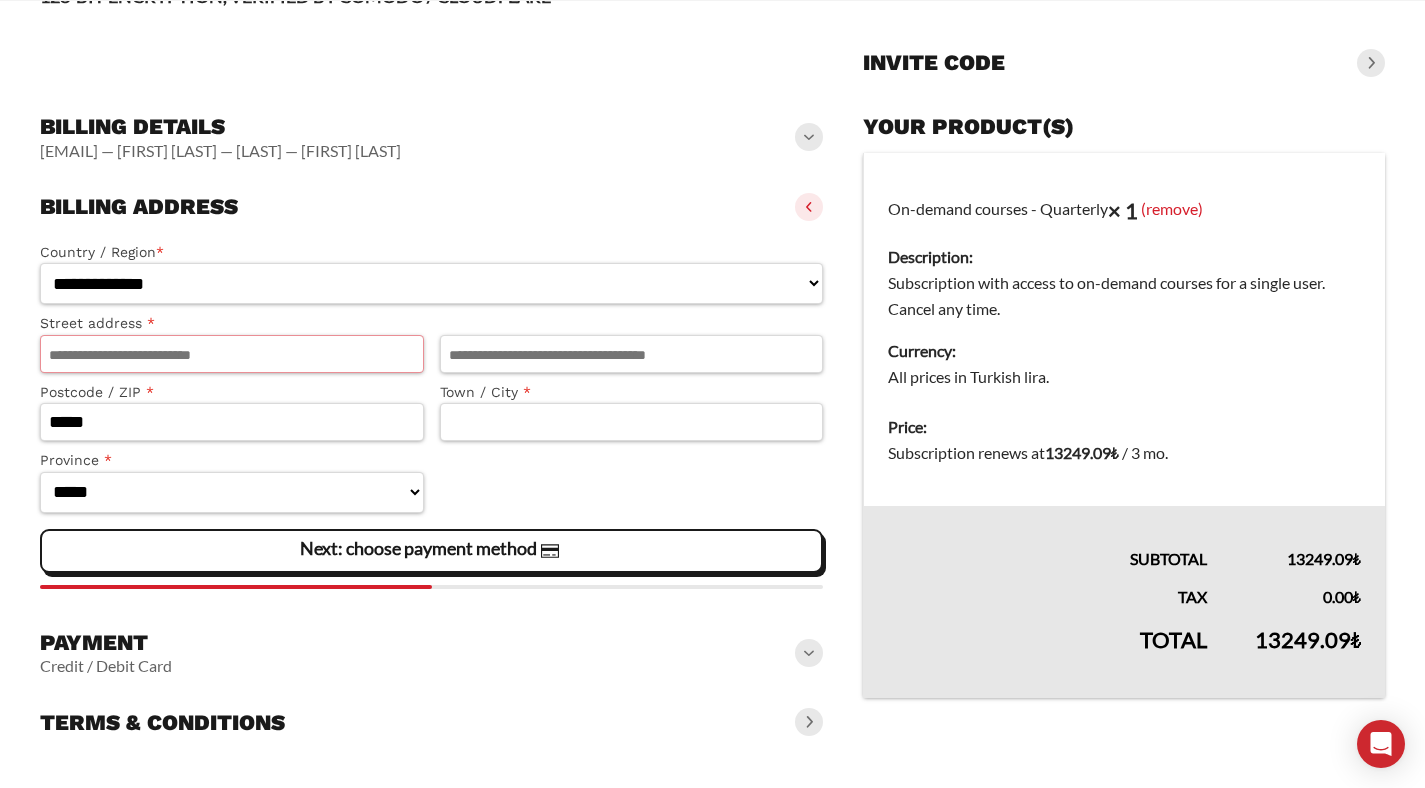 type on "**********" 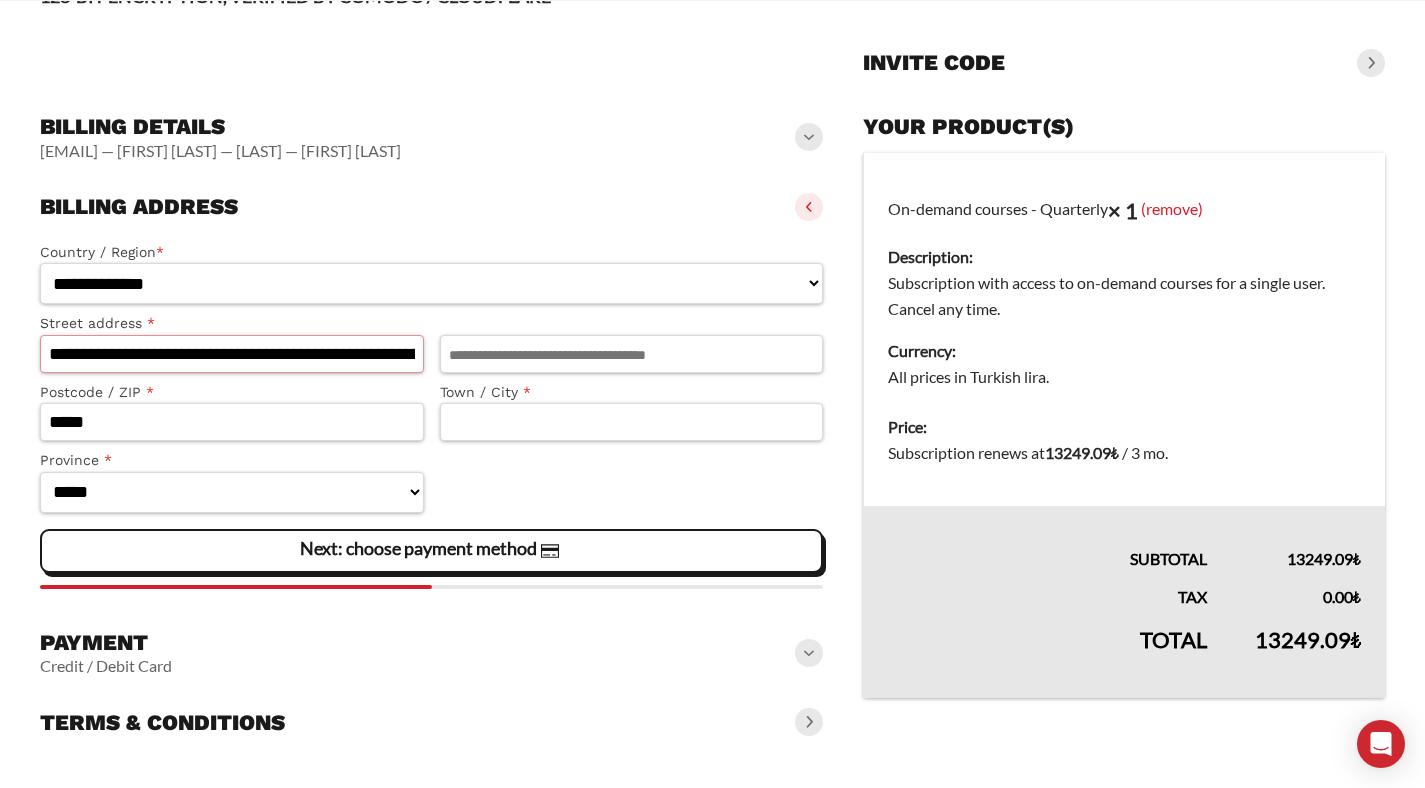 type on "**********" 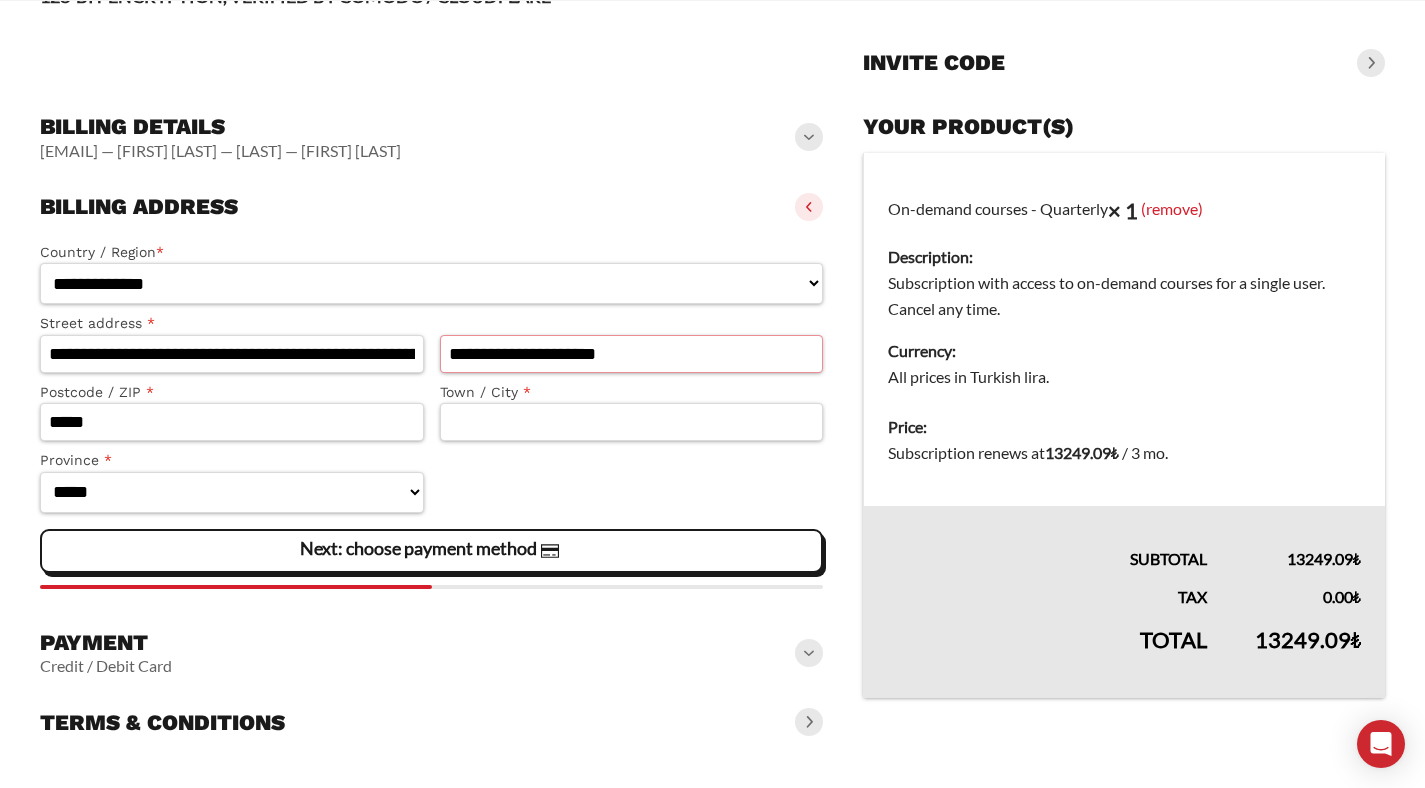 type on "*****" 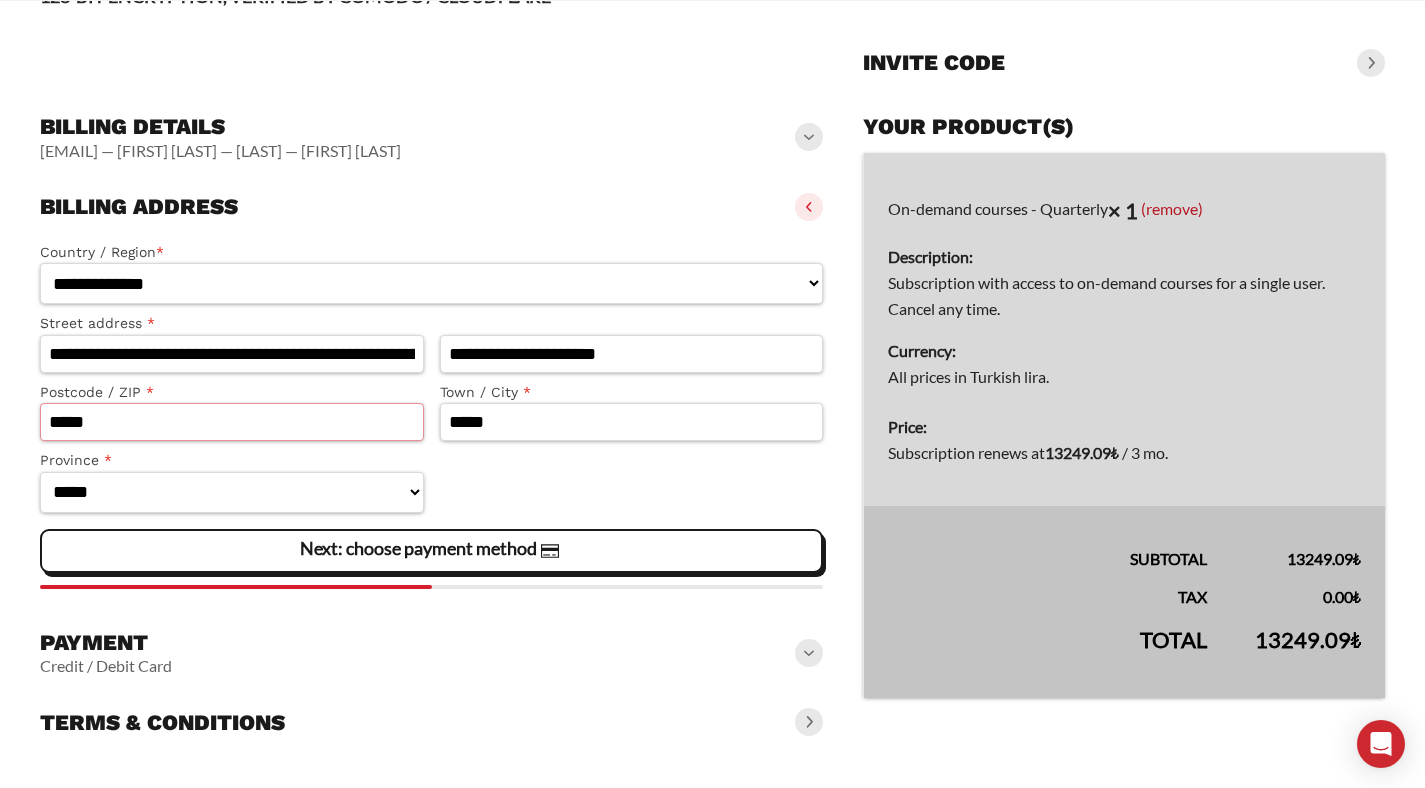 scroll, scrollTop: 218, scrollLeft: 0, axis: vertical 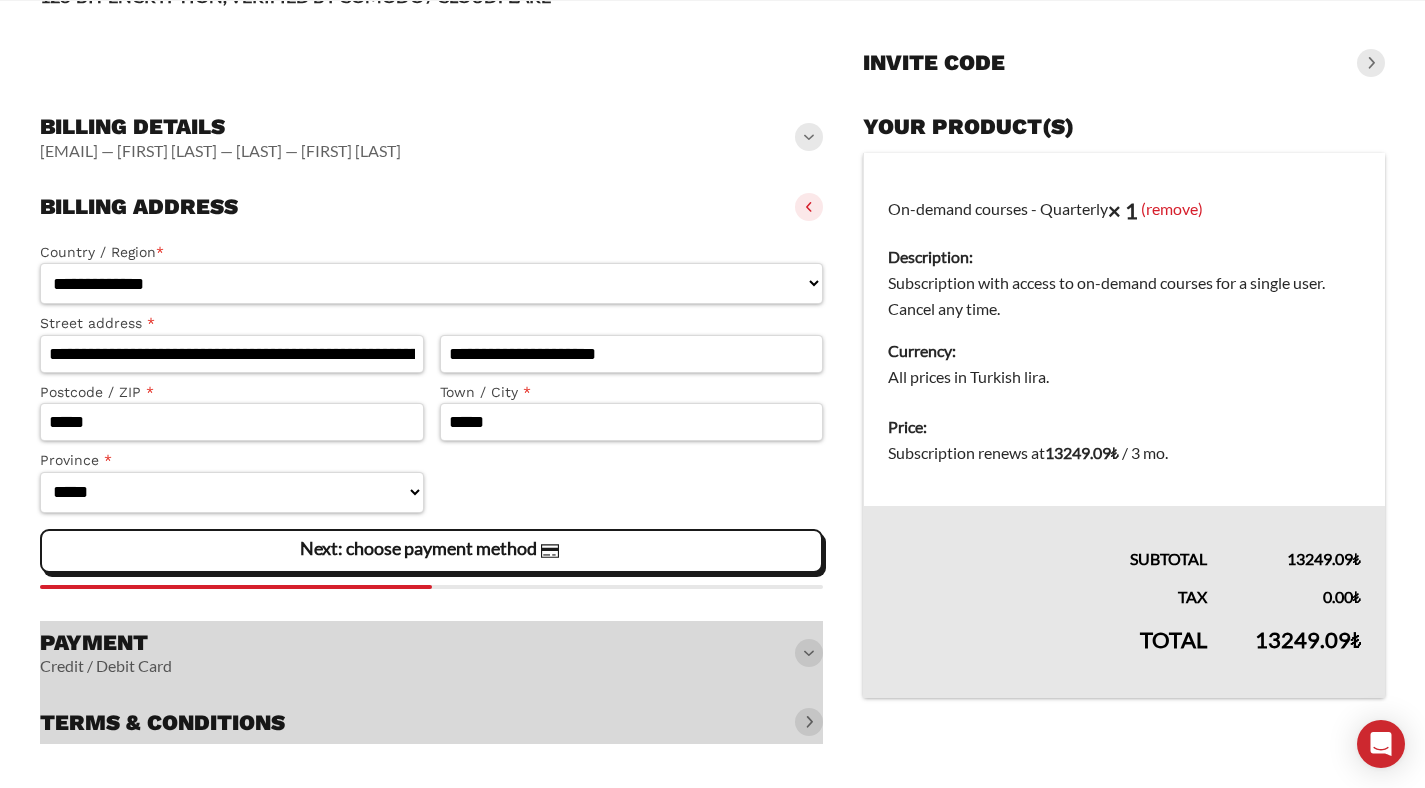 click on "Next: choose payment method" 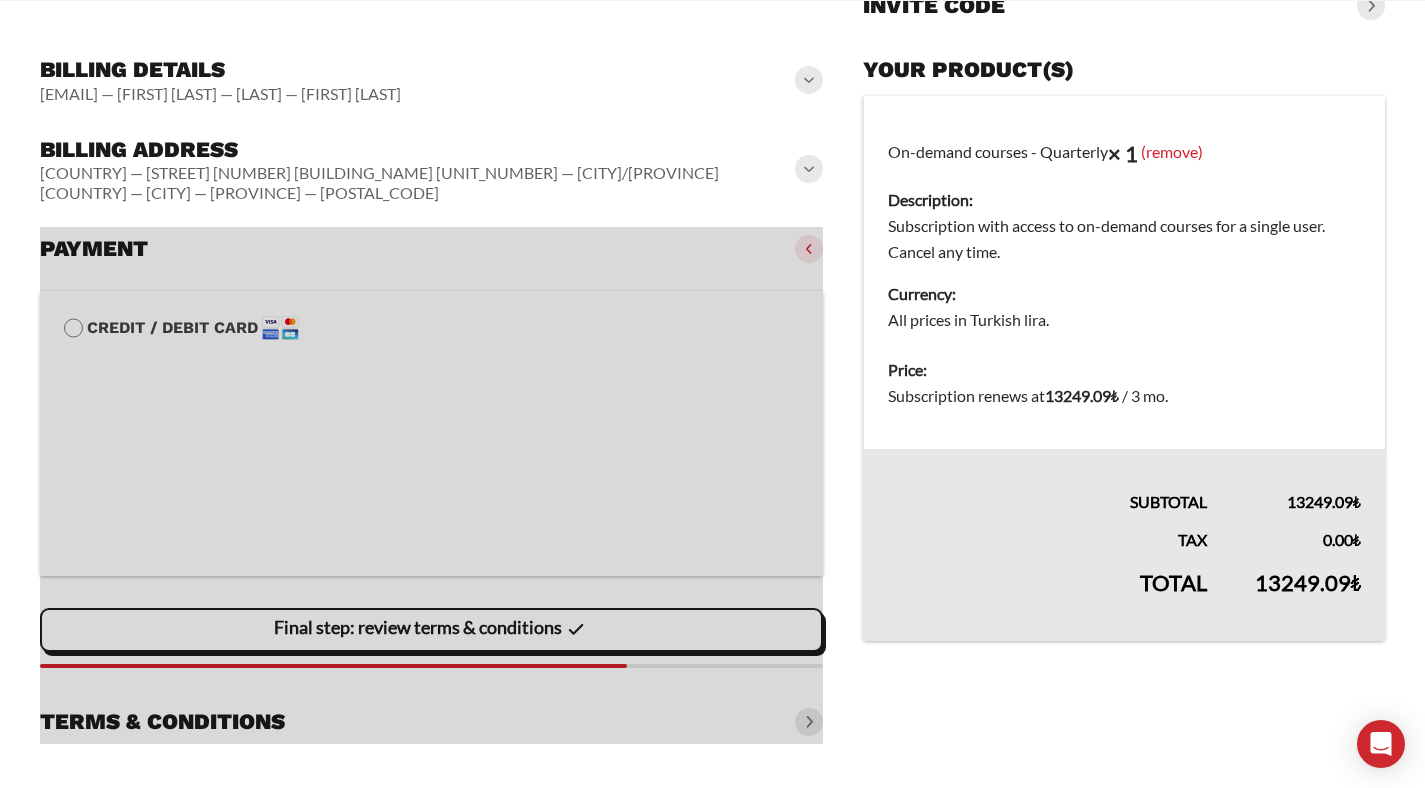 scroll, scrollTop: 245, scrollLeft: 0, axis: vertical 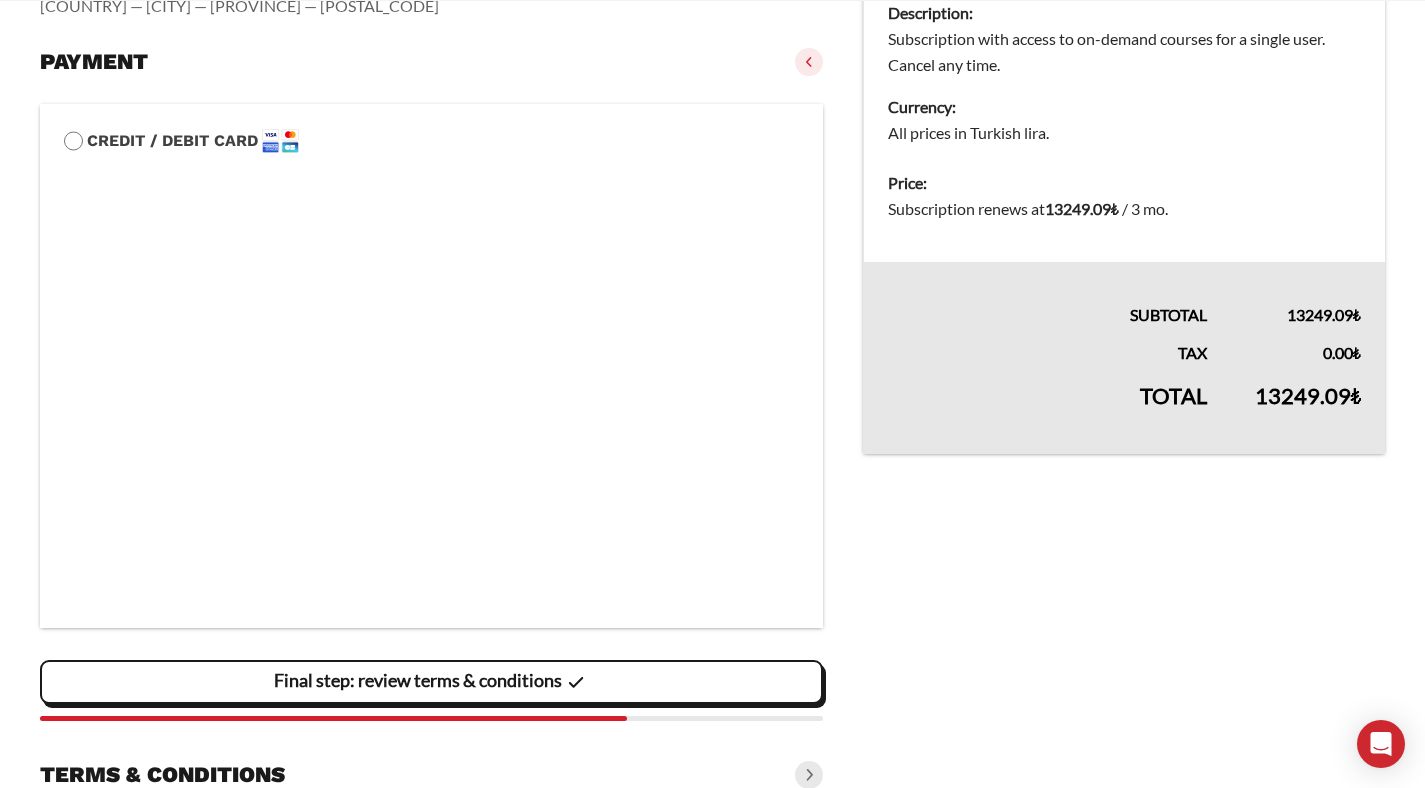 click on "Your product(s)
On-demand courses - Quarterly 						  × 1   (remove)
Description:
Subscription with access to on-demand courses for a single user. Cancel any time.
Currency:
All prices in Turkish lira.
Price:
Subscription renews at  13249.09  ₺    / 3 mo .
Subtotal
13249.09  ₺
Tax
0.00  ₺
Total
13249.09  ₺" at bounding box center [1124, 329] 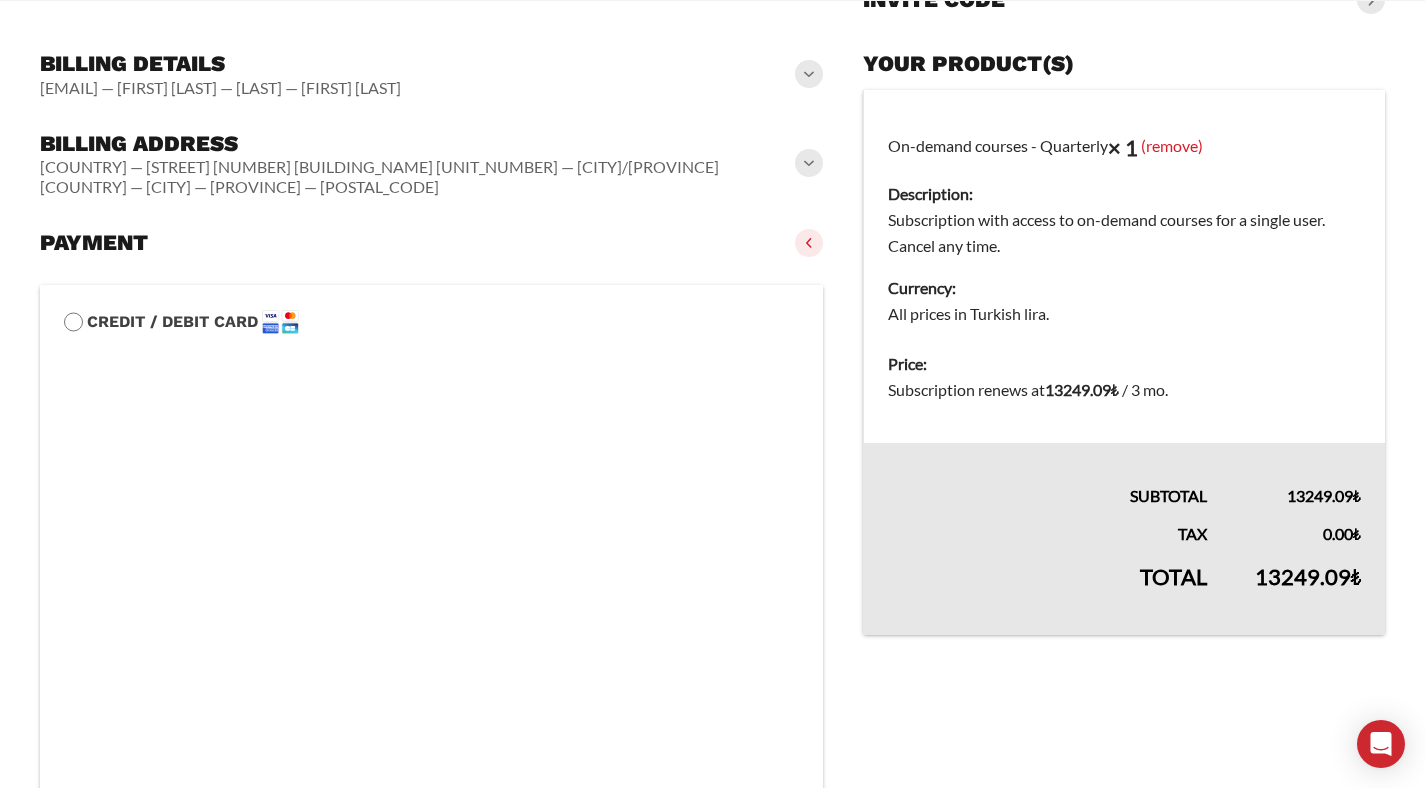 scroll, scrollTop: 510, scrollLeft: 0, axis: vertical 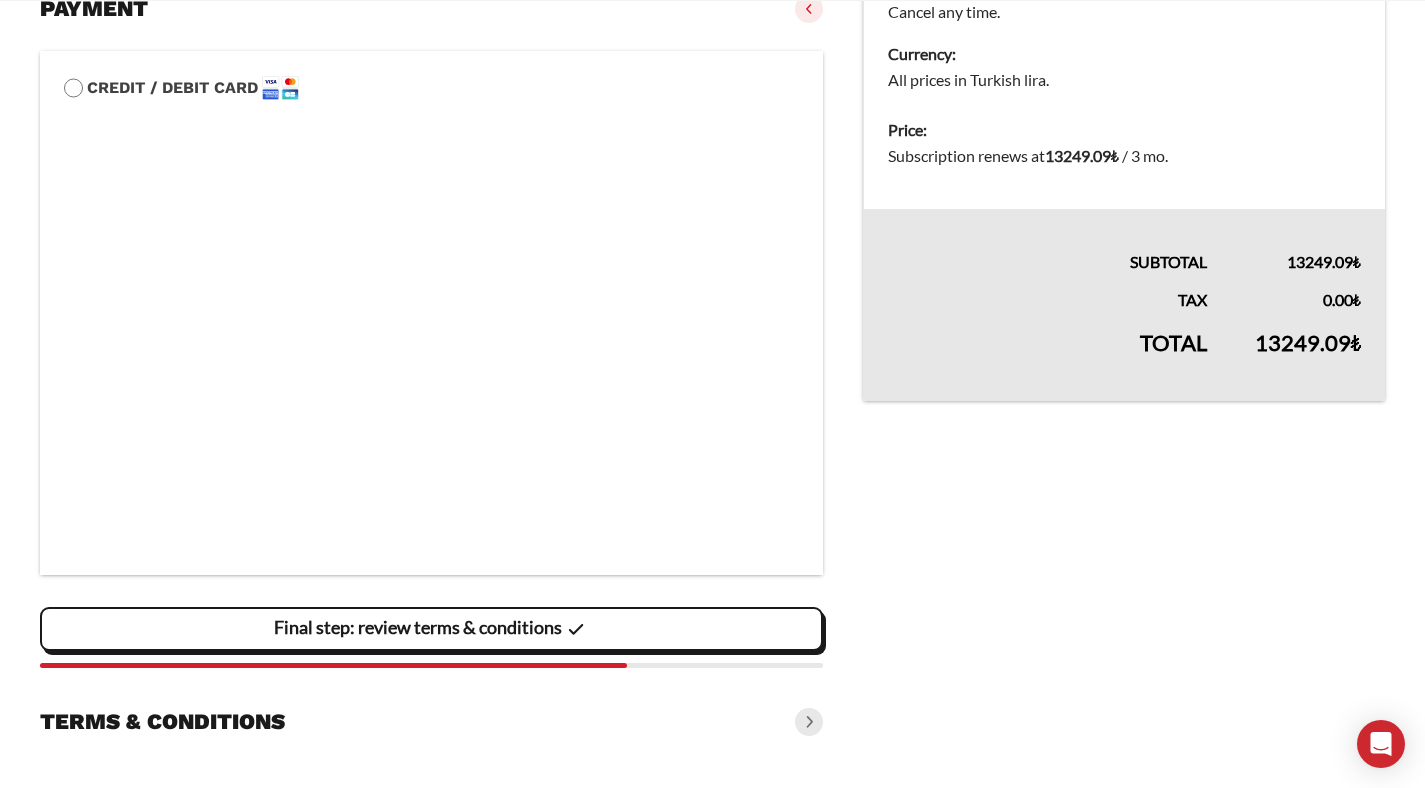 click on "Final step: review terms & conditions" at bounding box center [0, 0] 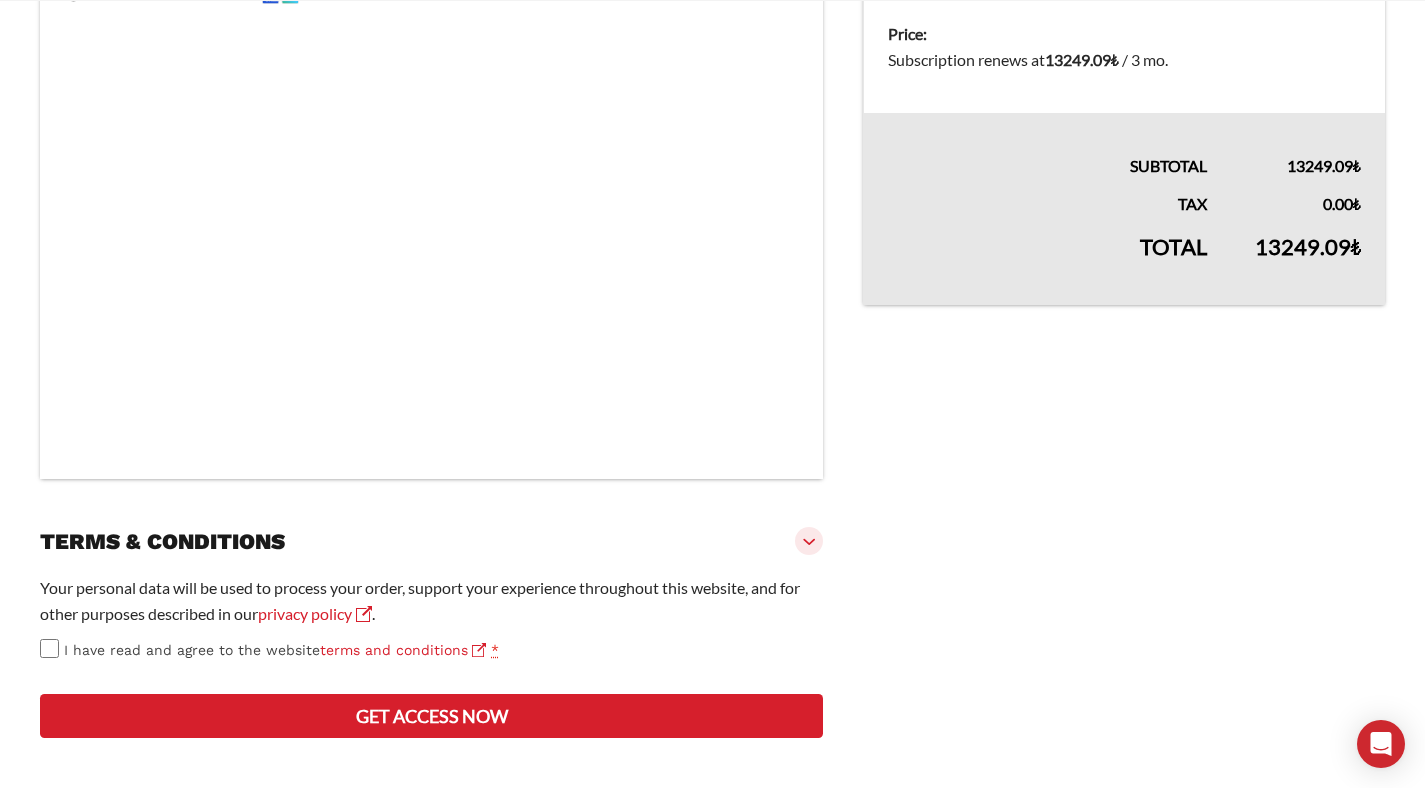 scroll, scrollTop: 692, scrollLeft: 0, axis: vertical 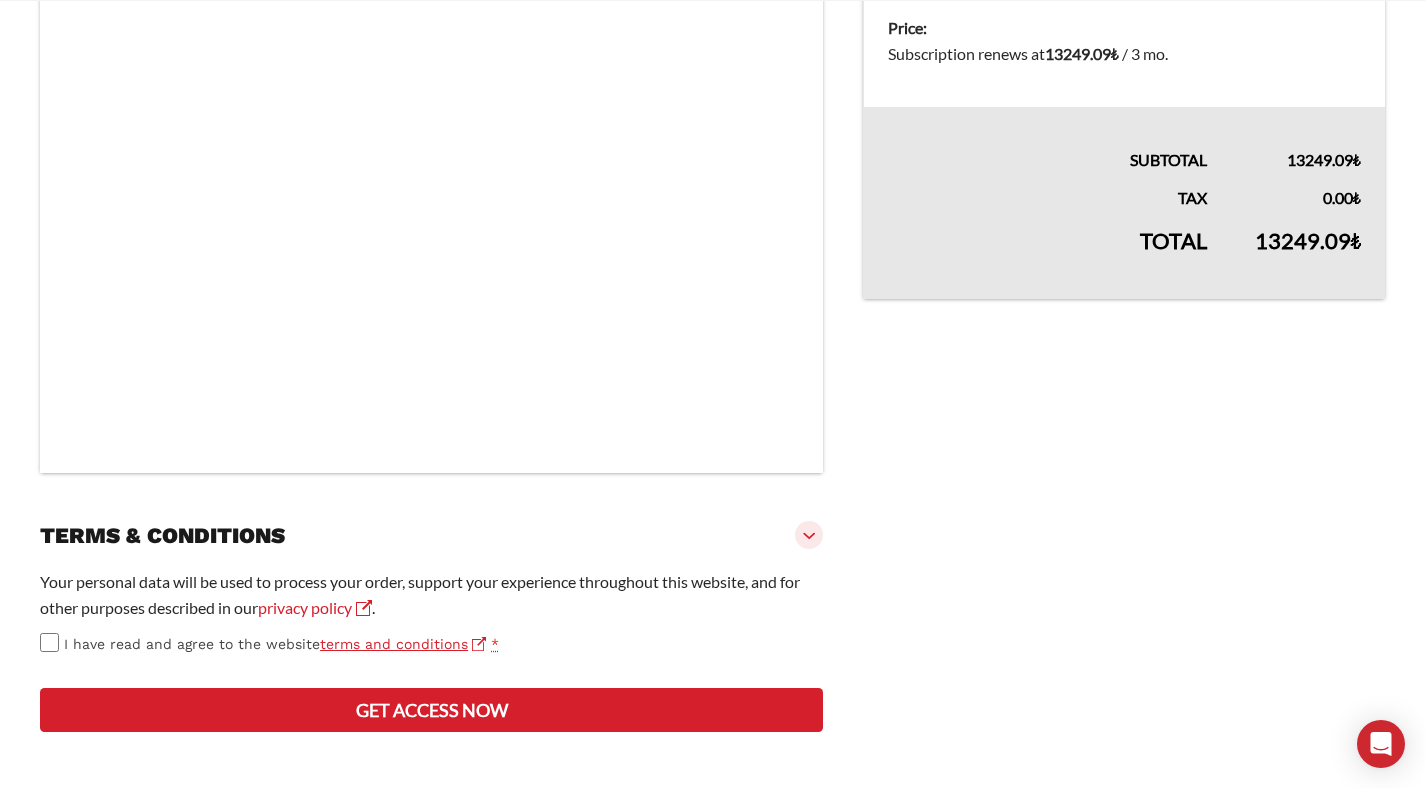 click on "terms and conditions" at bounding box center [403, 644] 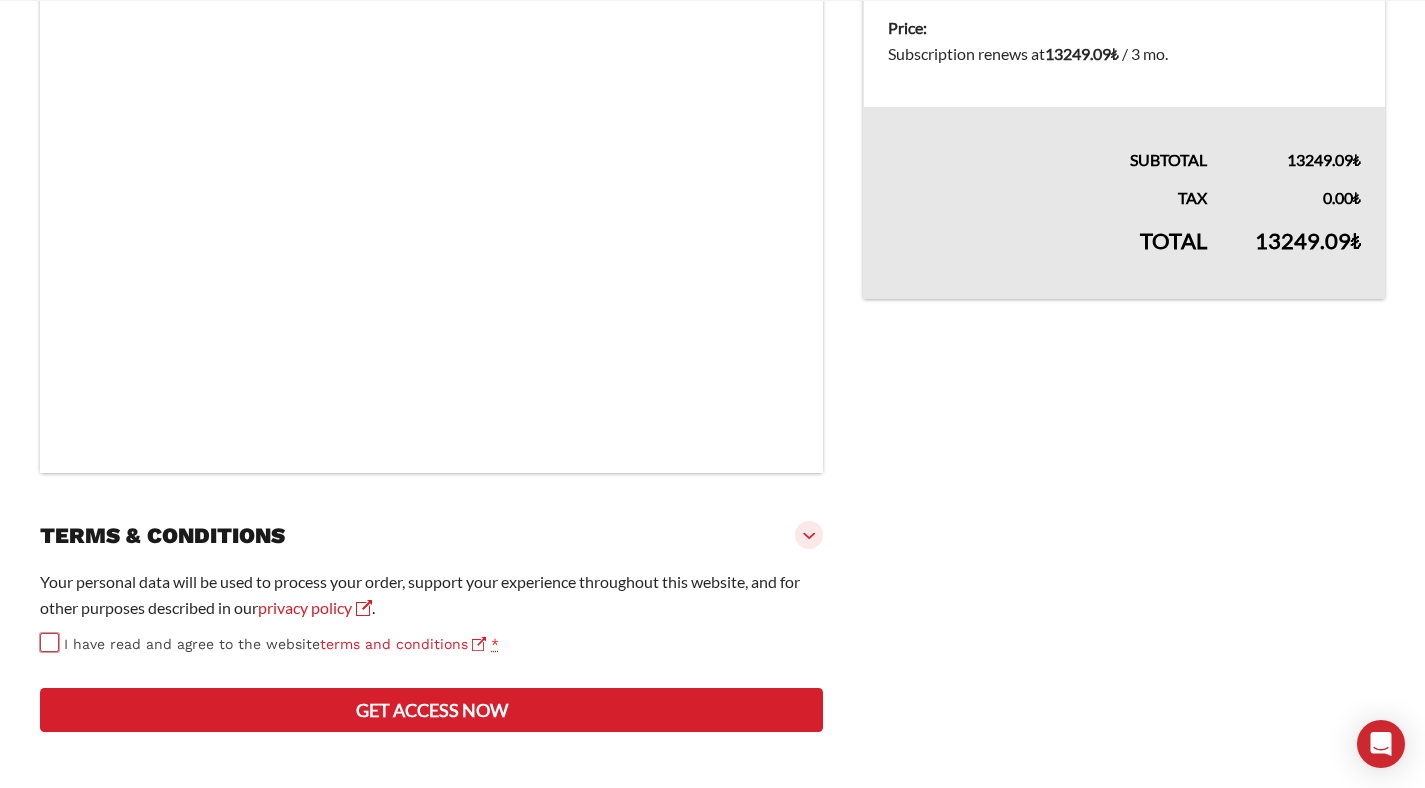 scroll, scrollTop: 684, scrollLeft: 0, axis: vertical 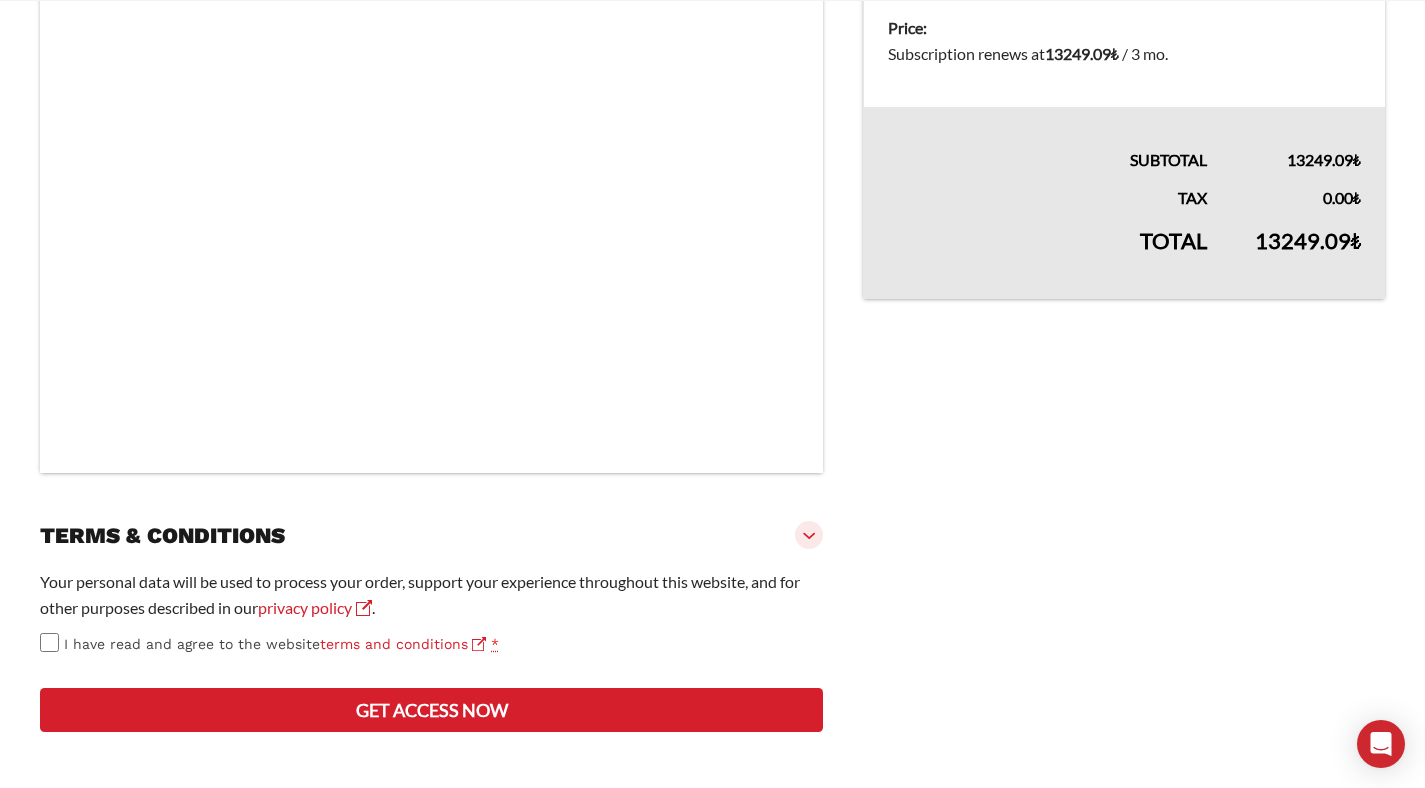 click on "Get access now" at bounding box center [431, 710] 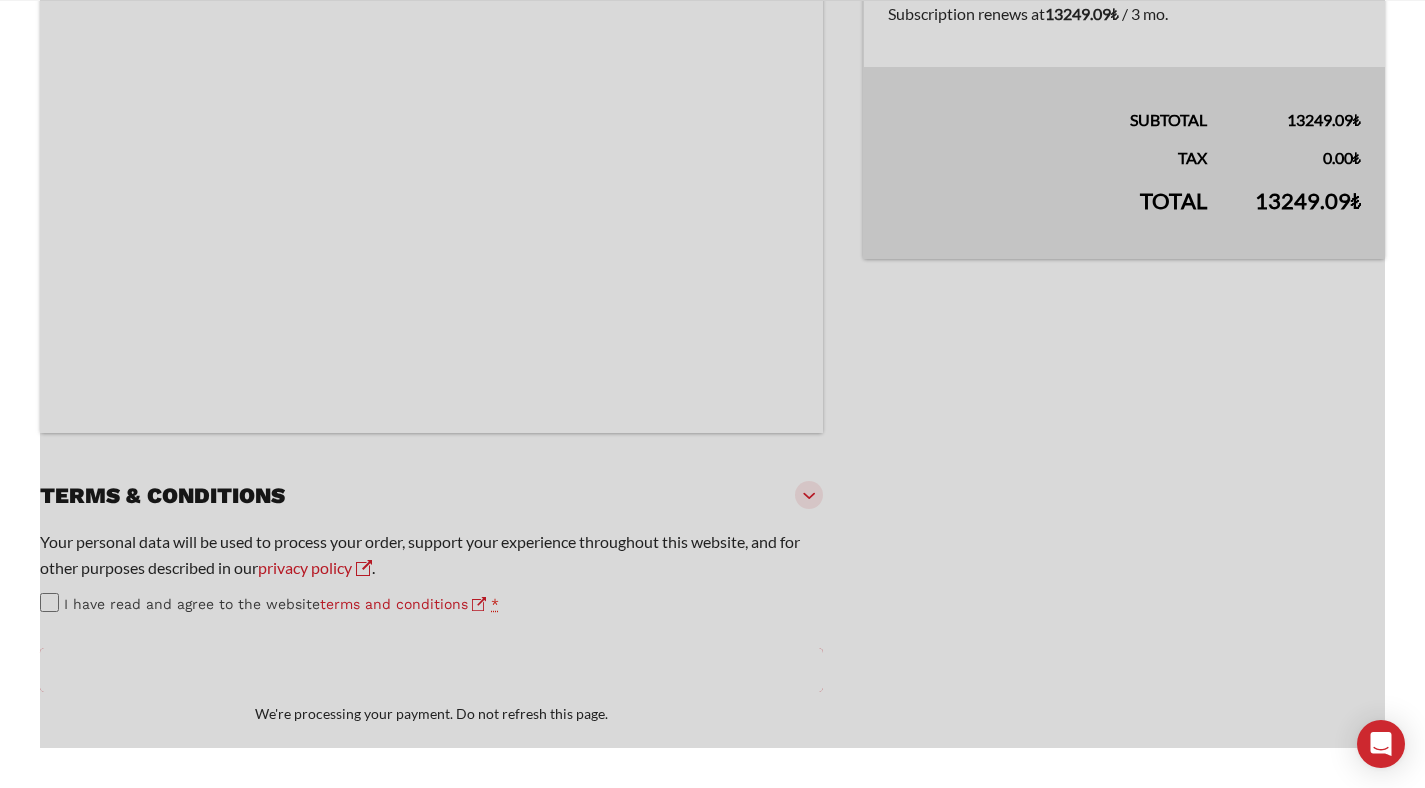 scroll, scrollTop: 734, scrollLeft: 0, axis: vertical 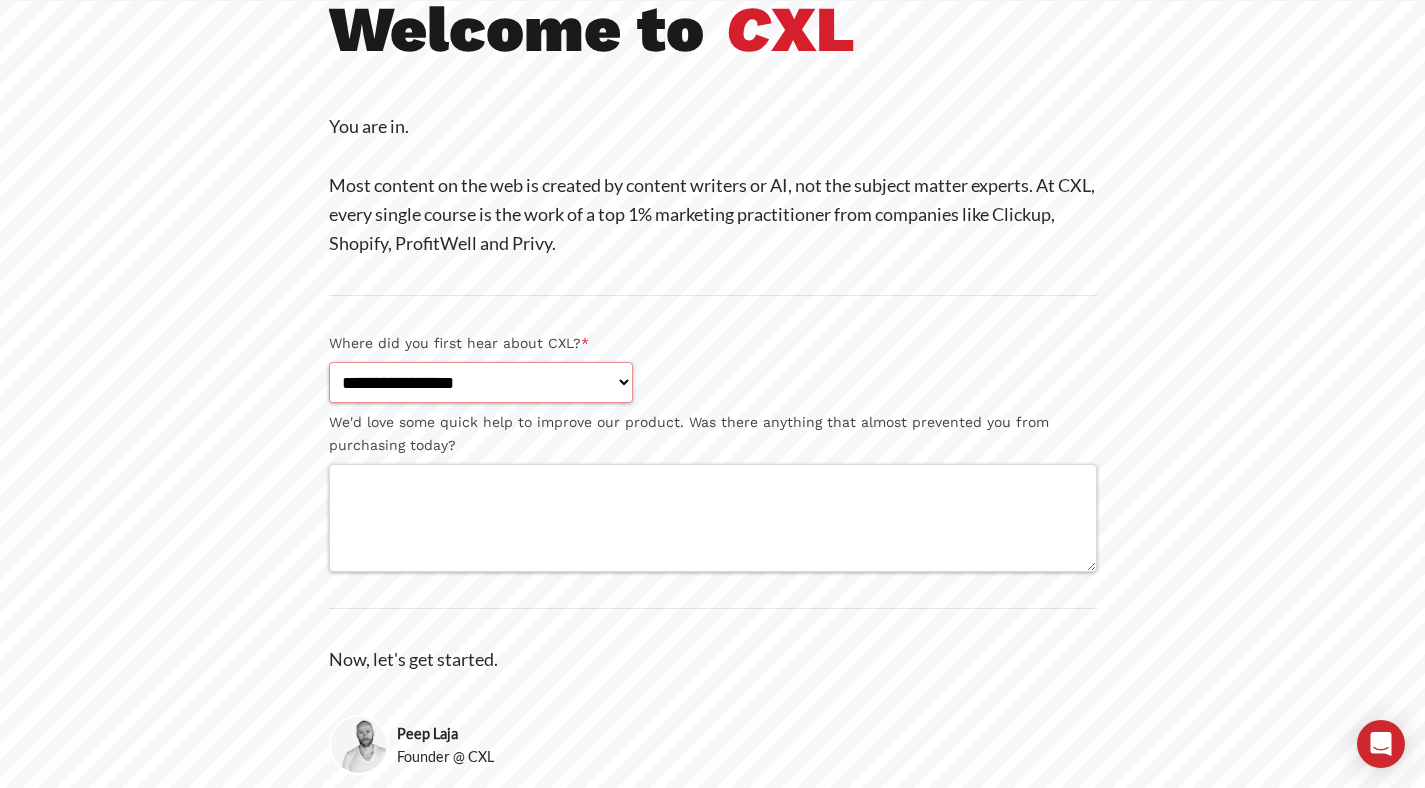 click on "**********" at bounding box center (481, 382) 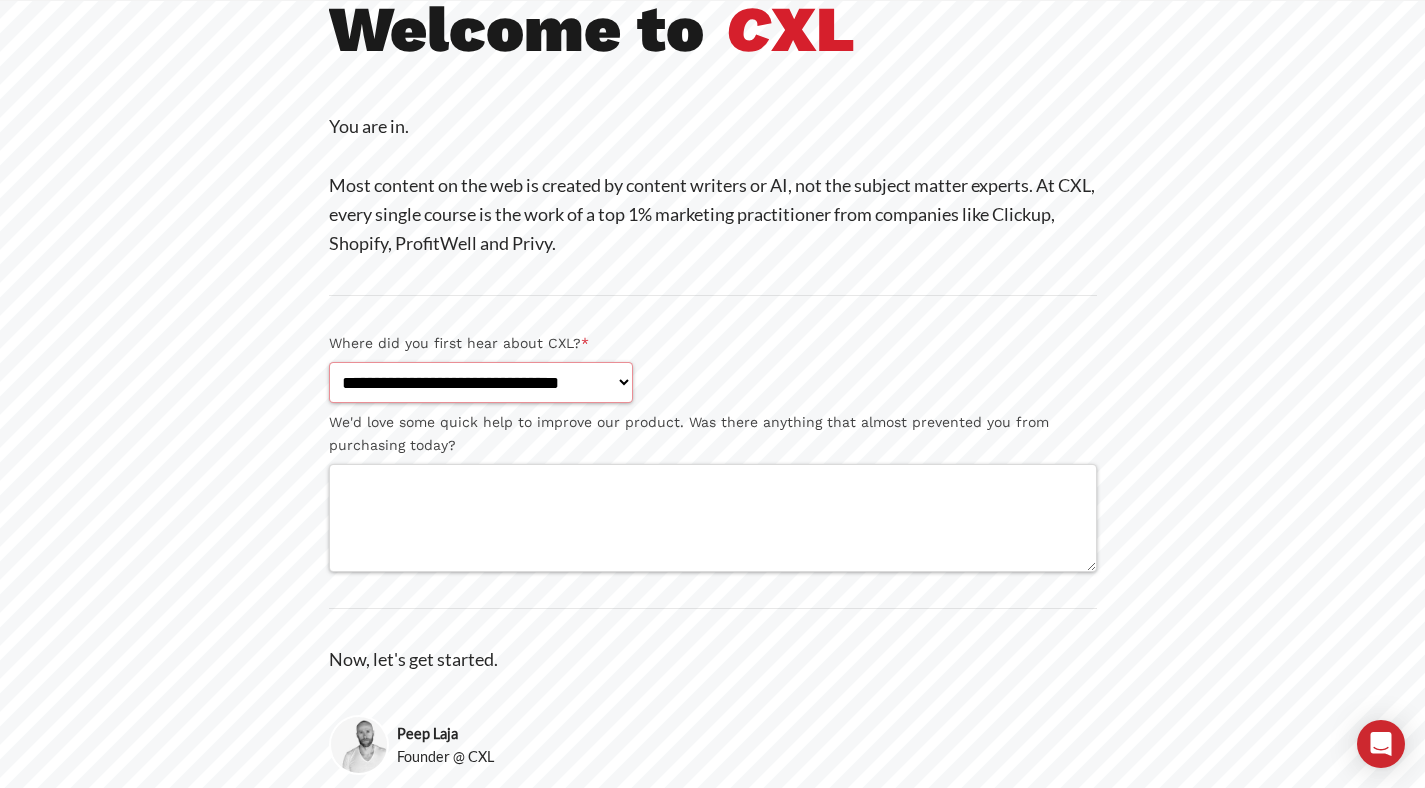 select on "**********" 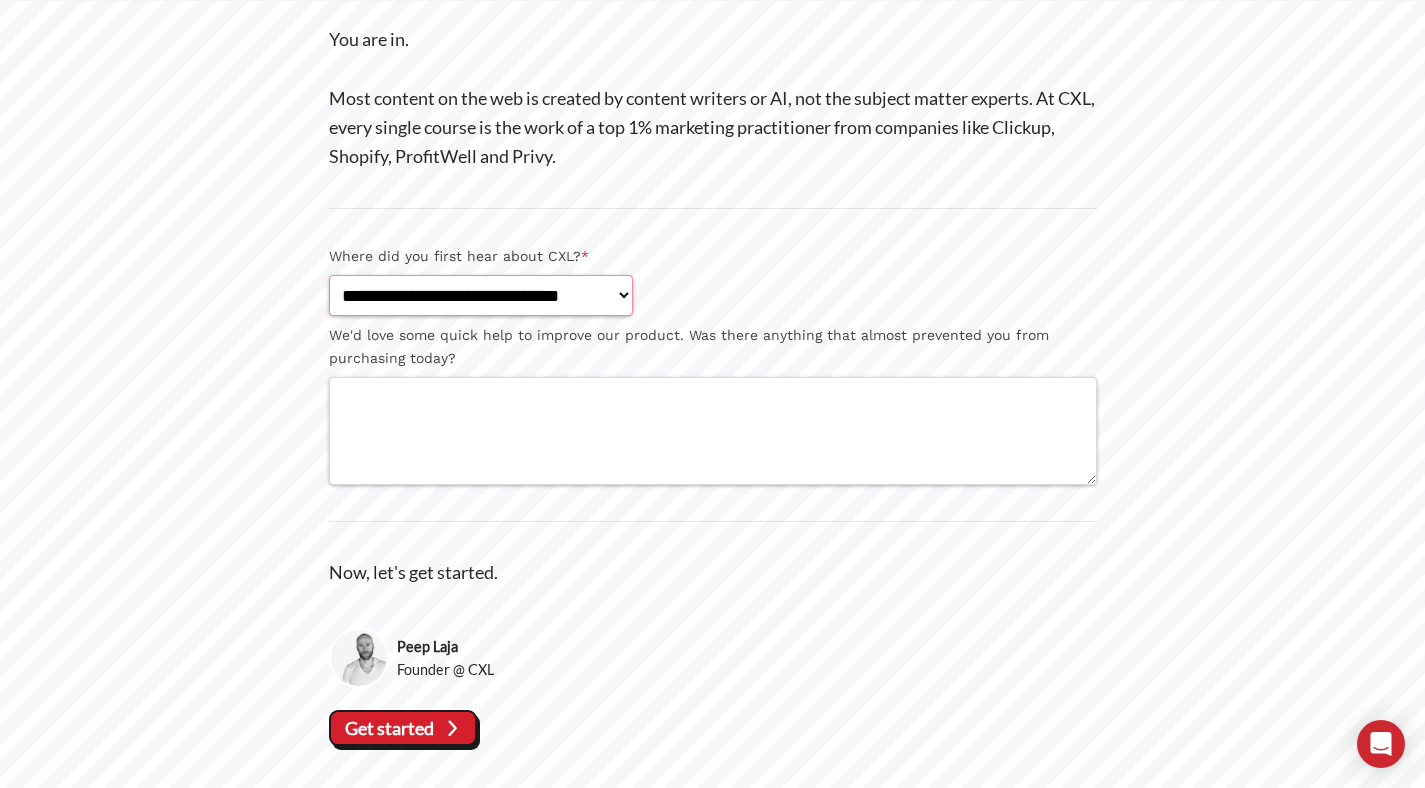 scroll, scrollTop: 346, scrollLeft: 0, axis: vertical 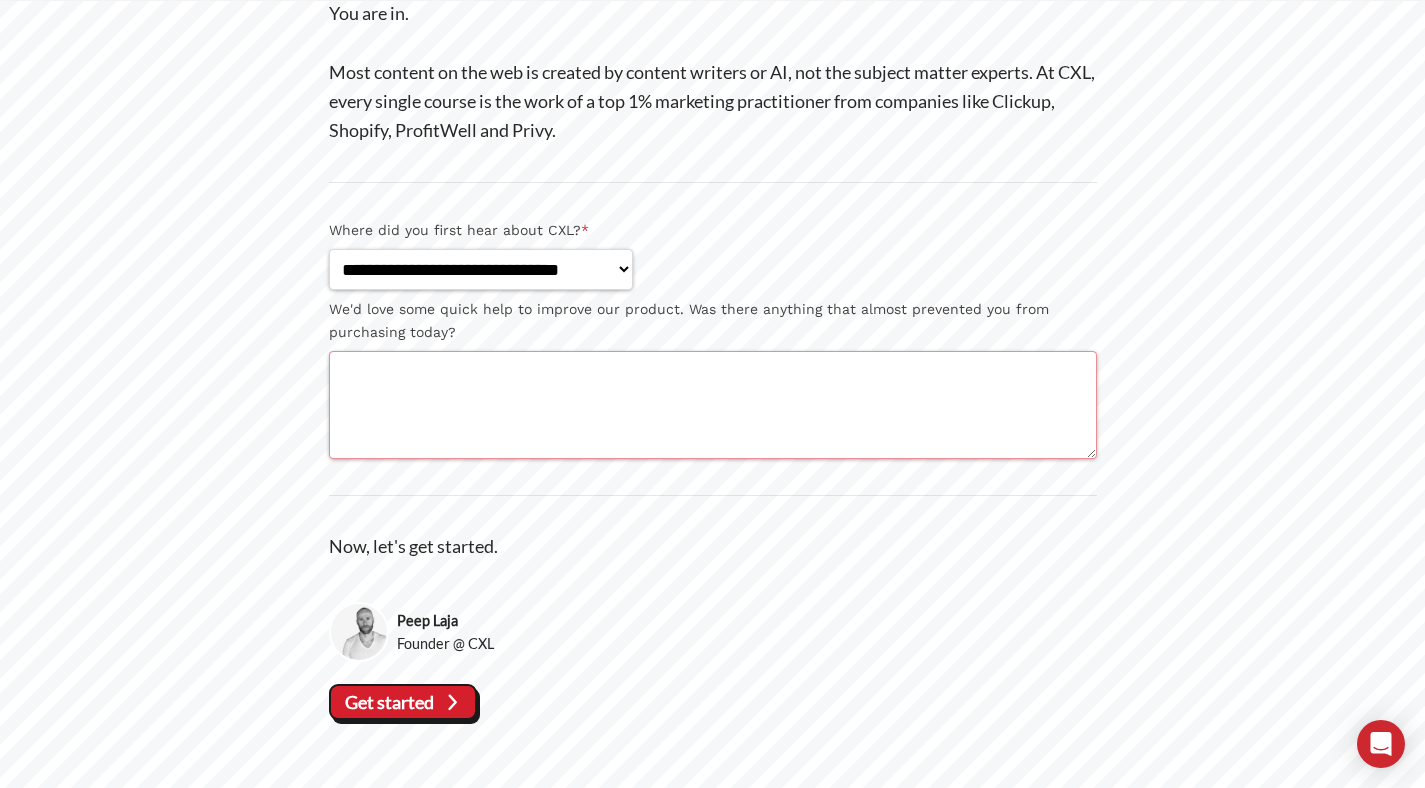click on "We'd love some quick help to improve our product. Was there anything that almost prevented you from purchasing today?" at bounding box center (713, 405) 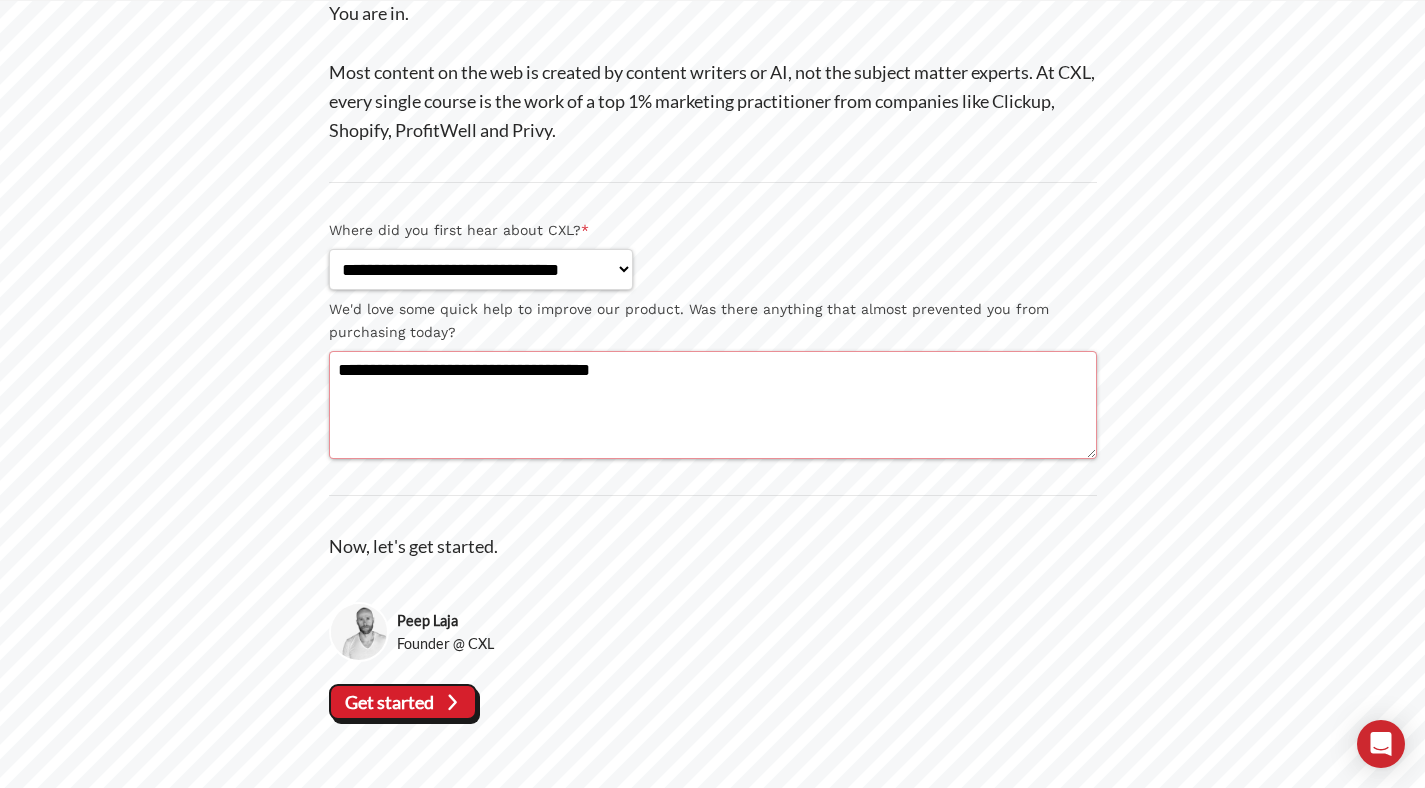 click on "**********" at bounding box center (713, 405) 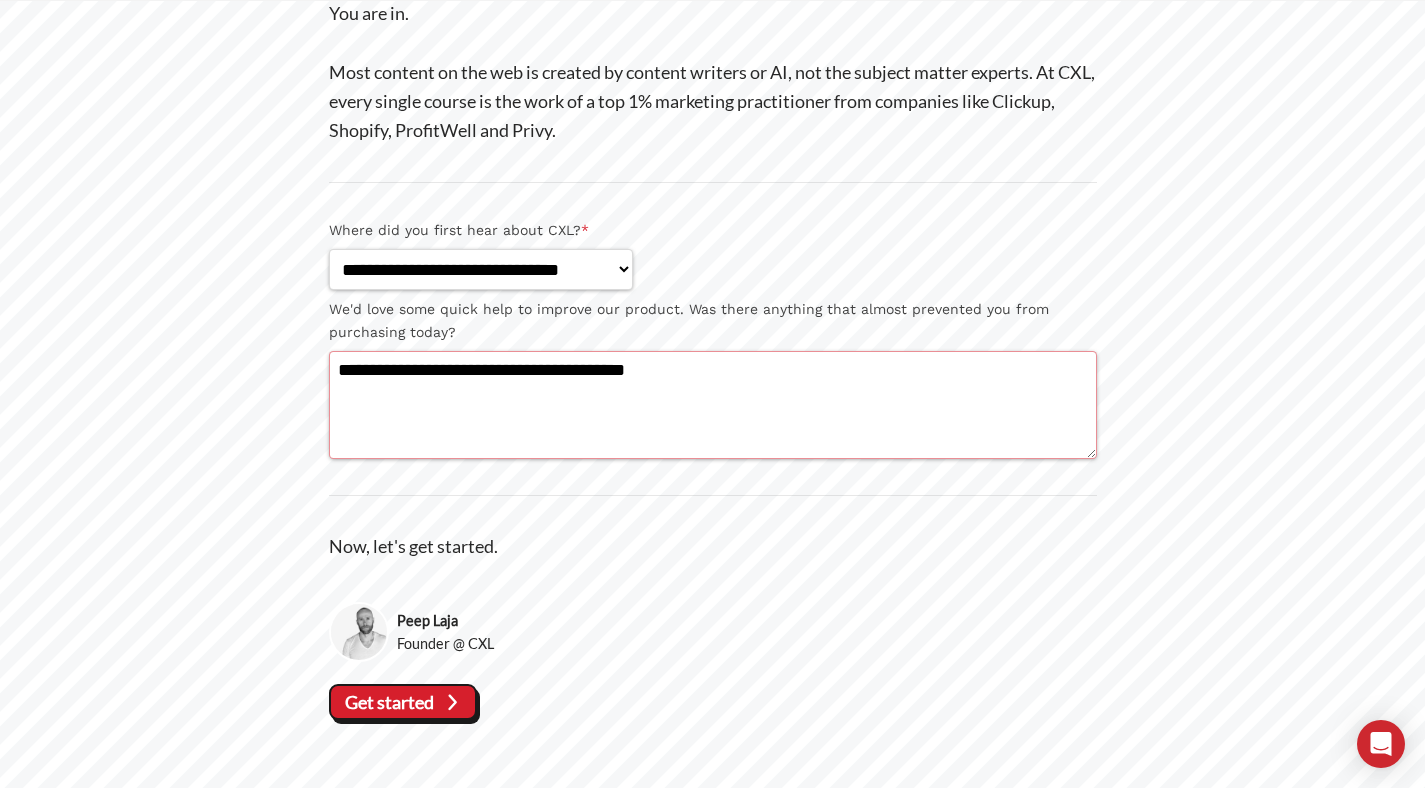 click on "**********" at bounding box center [713, 405] 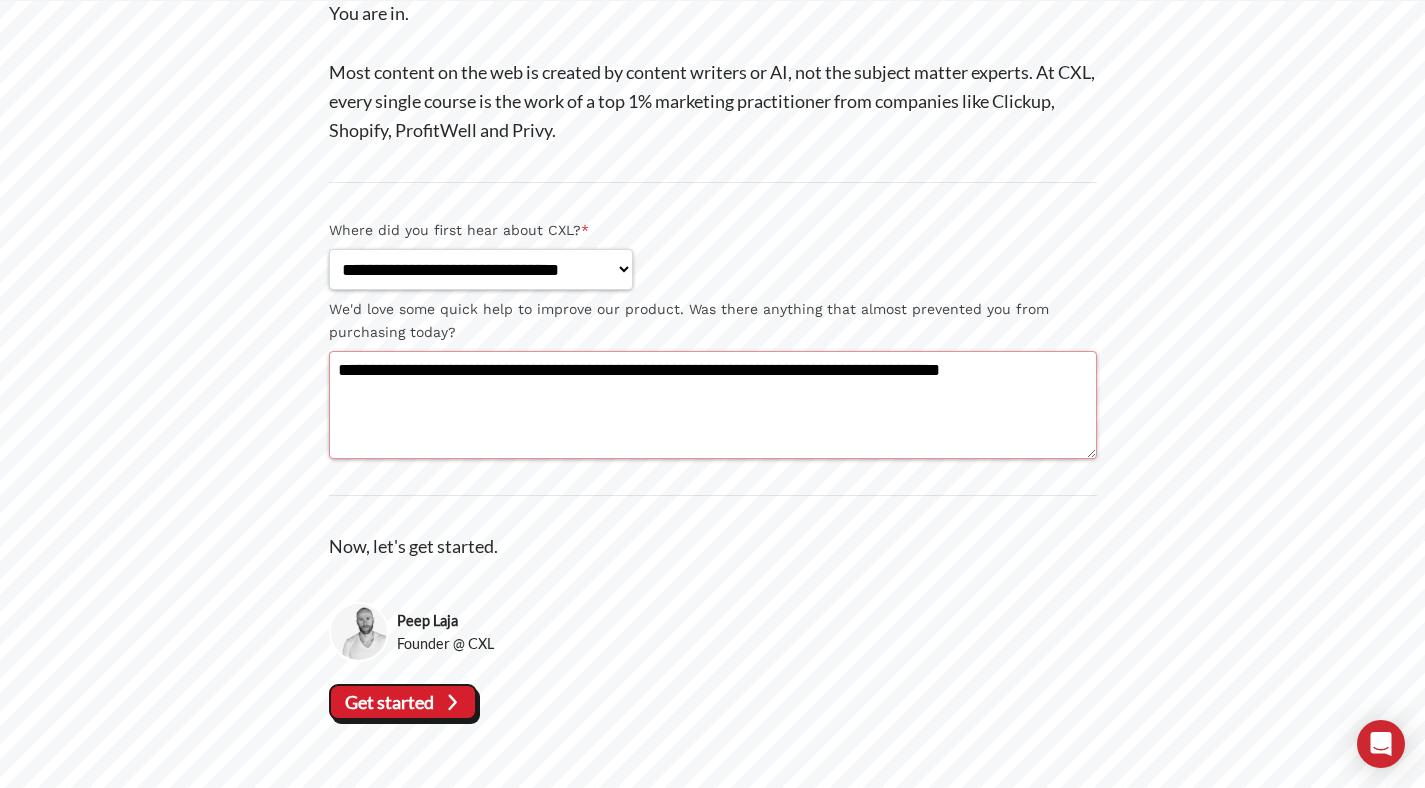 type on "**********" 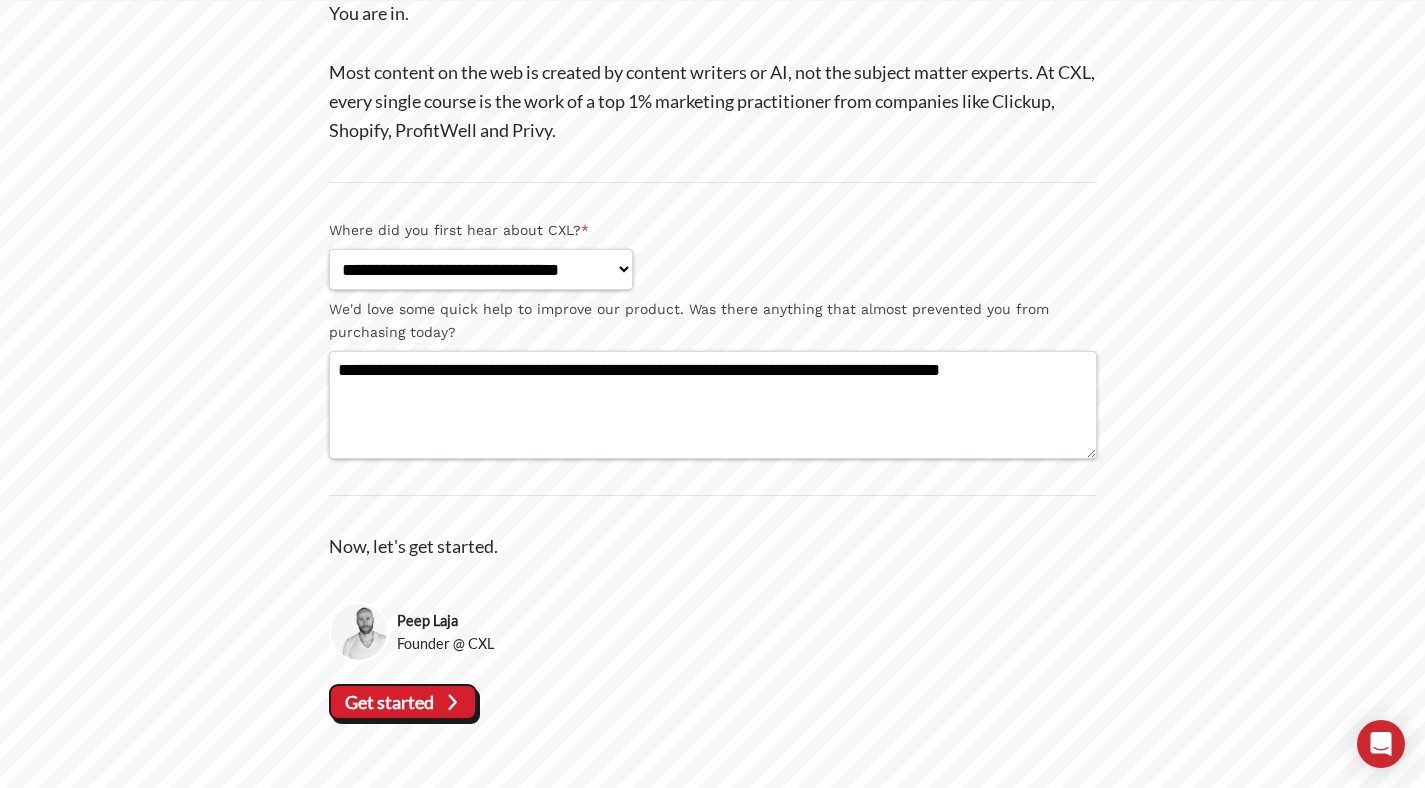 click on "Get started" at bounding box center [0, 0] 